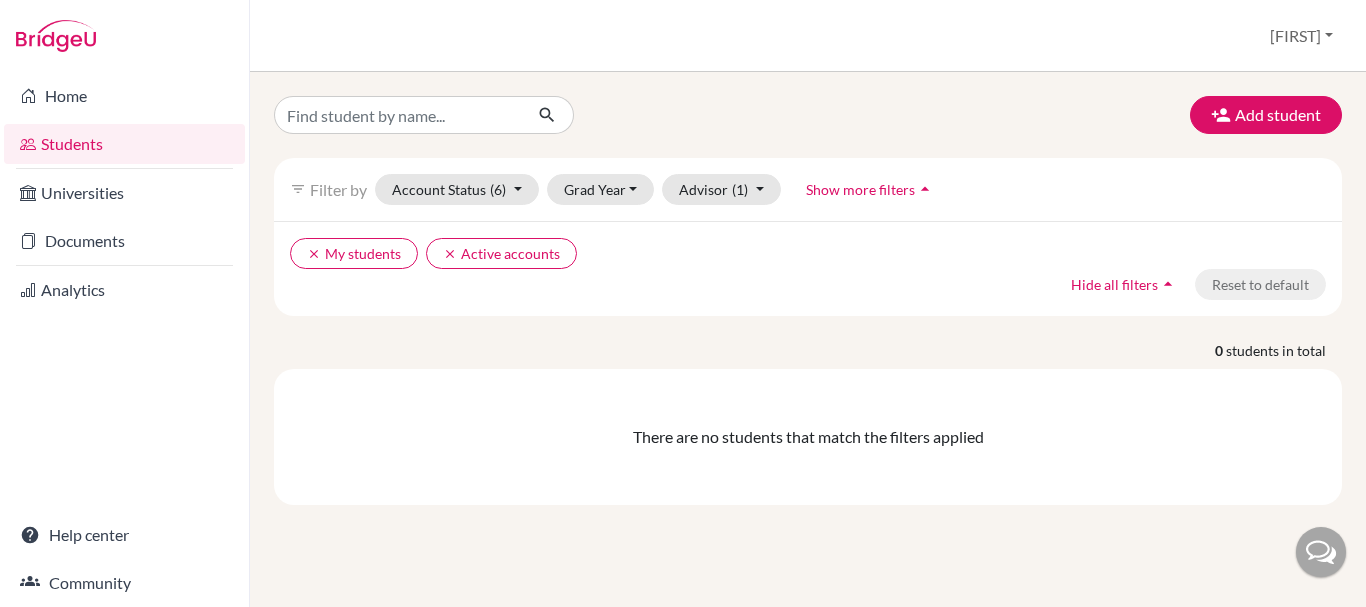 scroll, scrollTop: 0, scrollLeft: 0, axis: both 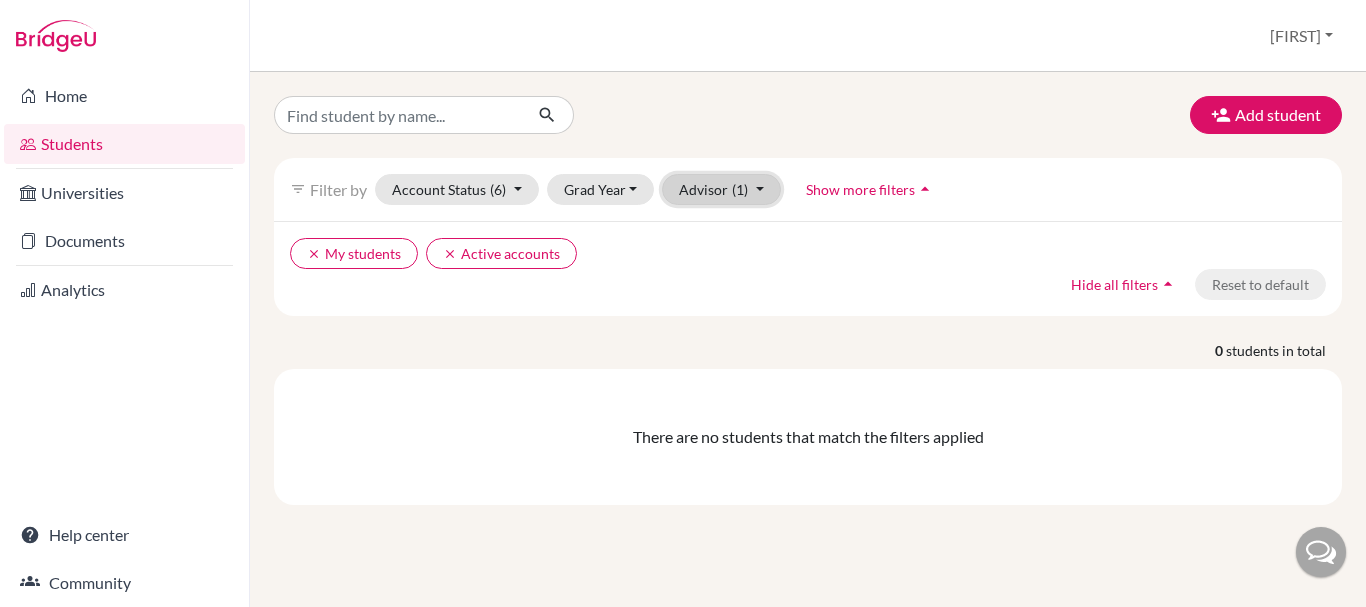 click on "Advisor (1)" at bounding box center (721, 189) 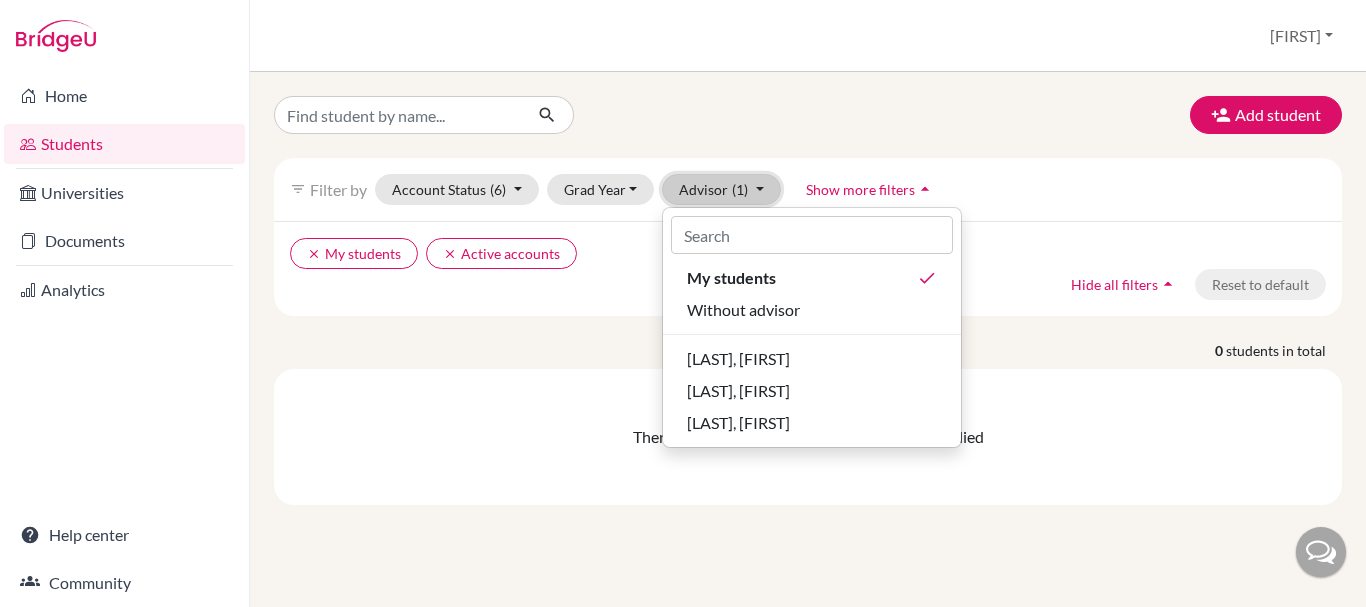 click on "Advisor (1)" at bounding box center (721, 189) 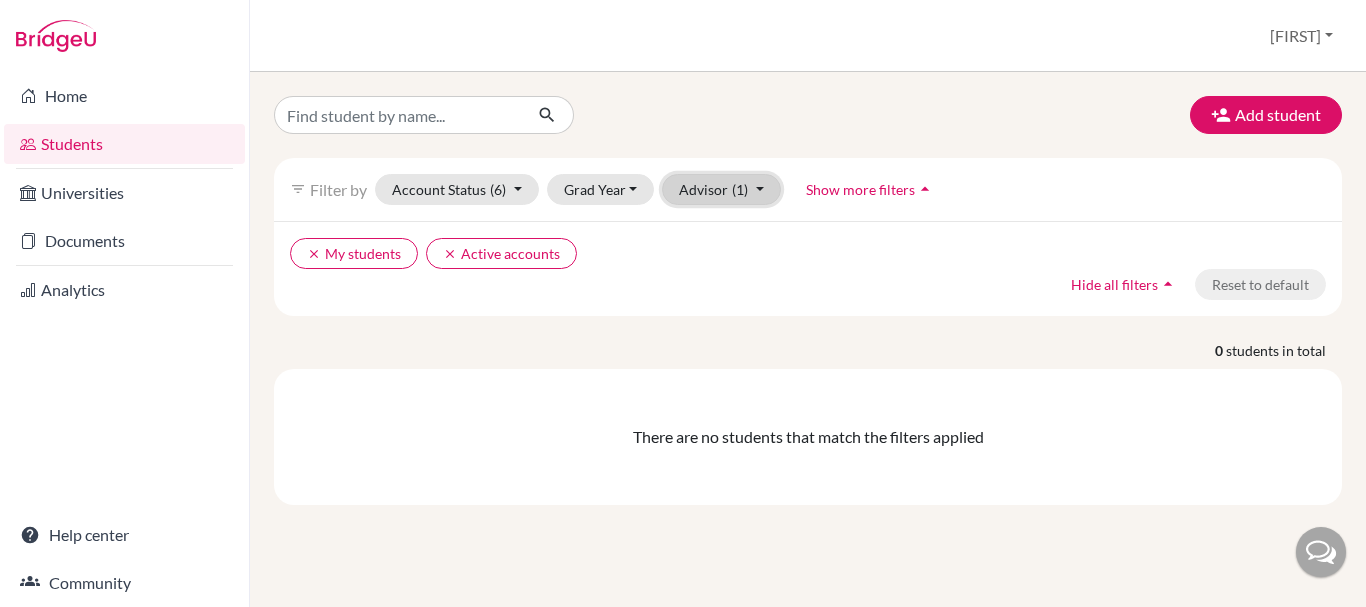 click on "Advisor (1)" at bounding box center [721, 189] 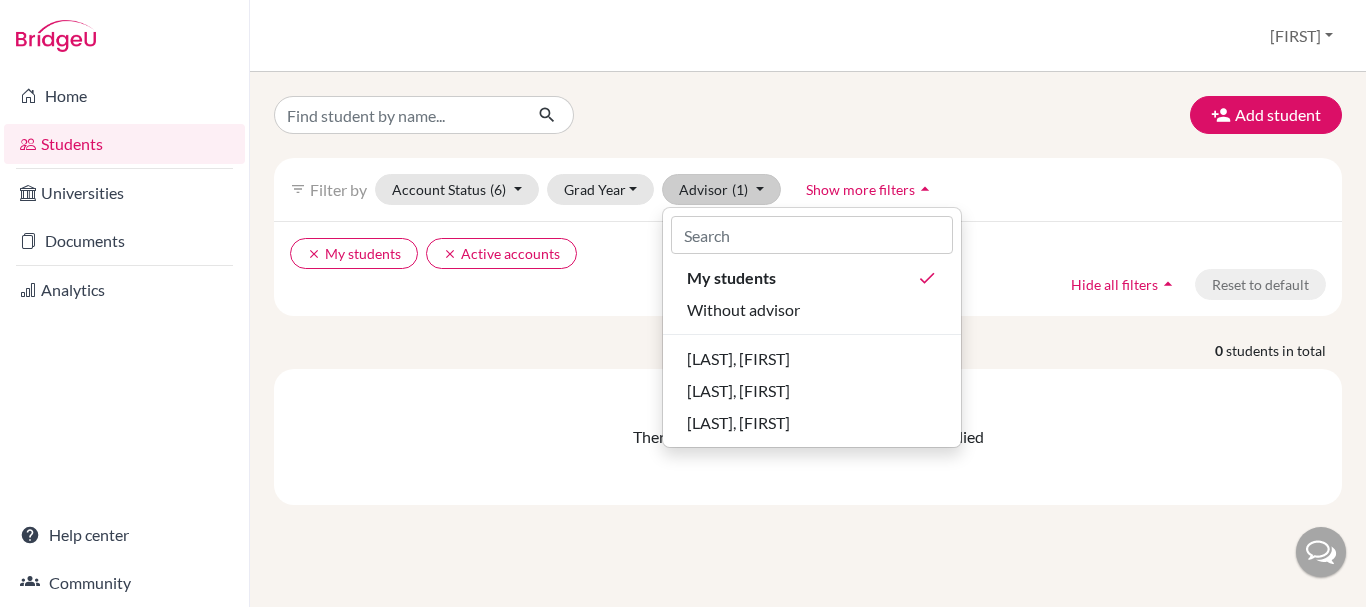 click on "Add student filter_list Filter by Account Status (6) Active accounts done Archived accounts Registered Unregistered Grad Year 2028 2027 2026 2025 2024 Advisor (1) My students done Without advisor Mckone, James Musni, Katrina Whitehead, John Show more filters arrow_drop_up clear My students clear Active accounts Hide all filters arrow_drop_up Reset to default 0  students in total There are no students that match the filters applied" at bounding box center (808, 300) 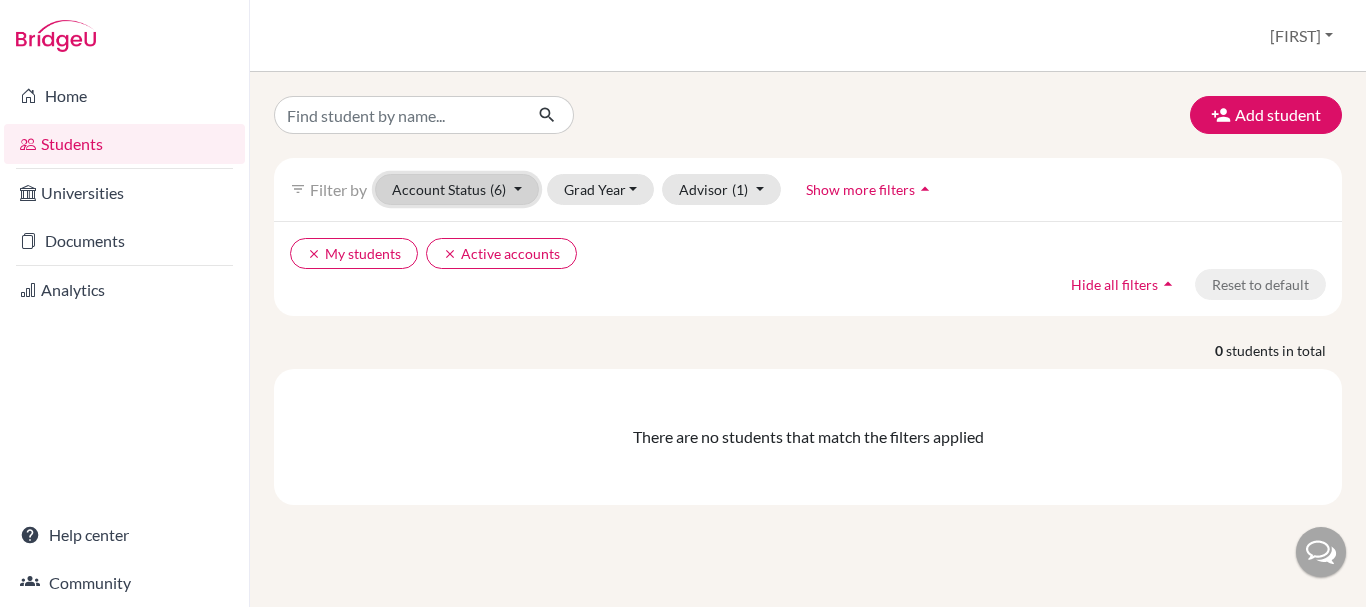 click on "(6)" at bounding box center (498, 189) 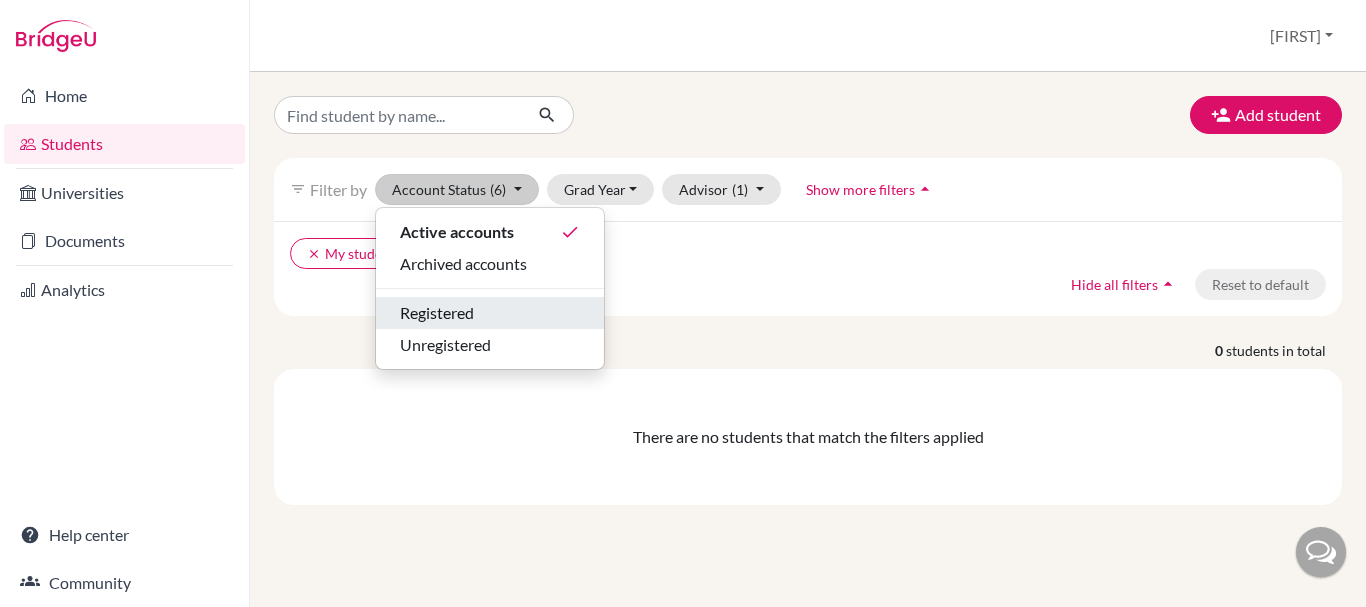 click on "Registered" at bounding box center [437, 313] 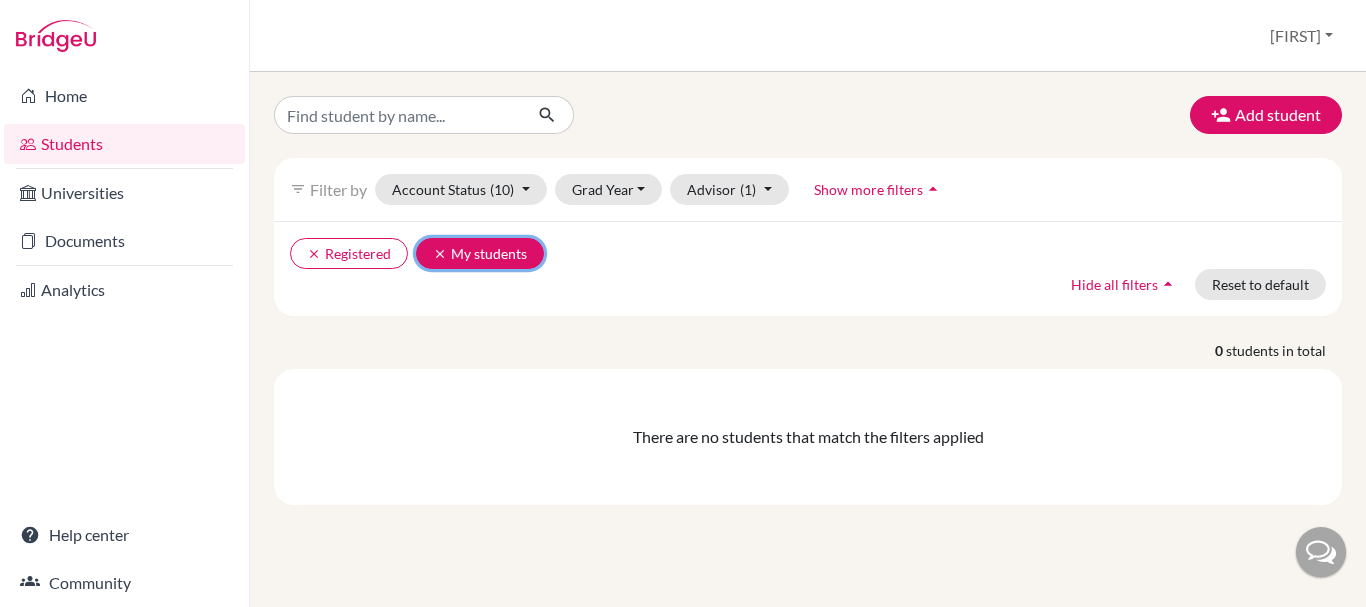click on "clear My students" at bounding box center [480, 253] 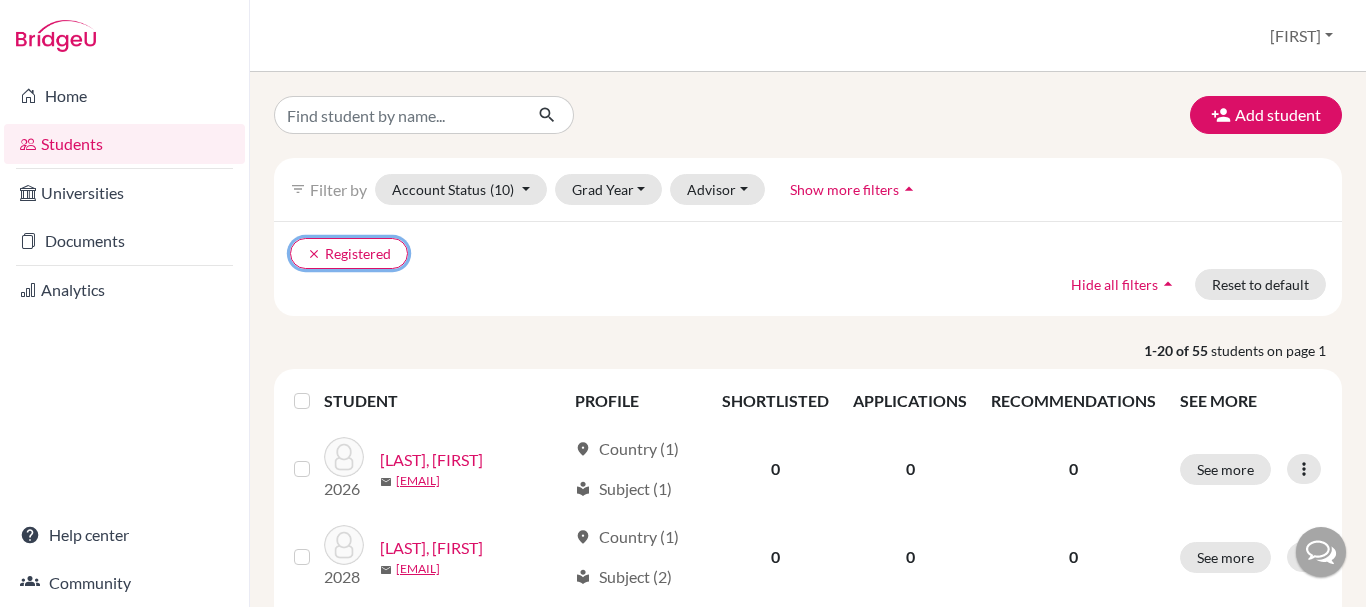 click on "clear Registered" at bounding box center [349, 253] 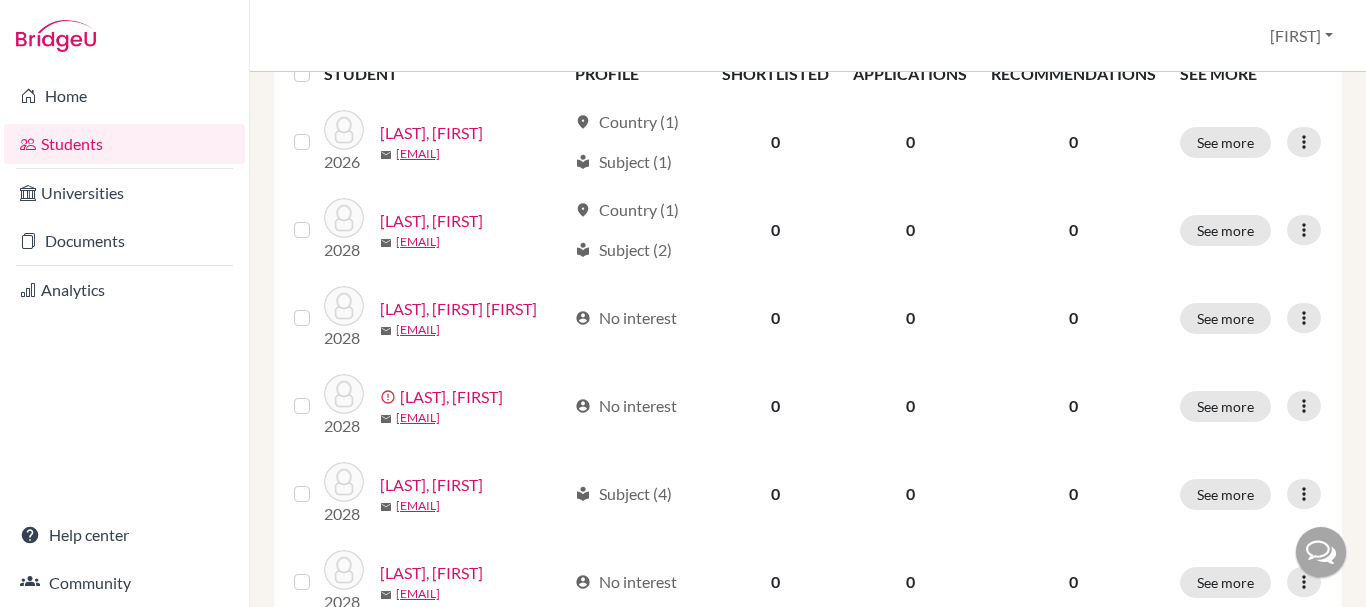 scroll, scrollTop: 246, scrollLeft: 0, axis: vertical 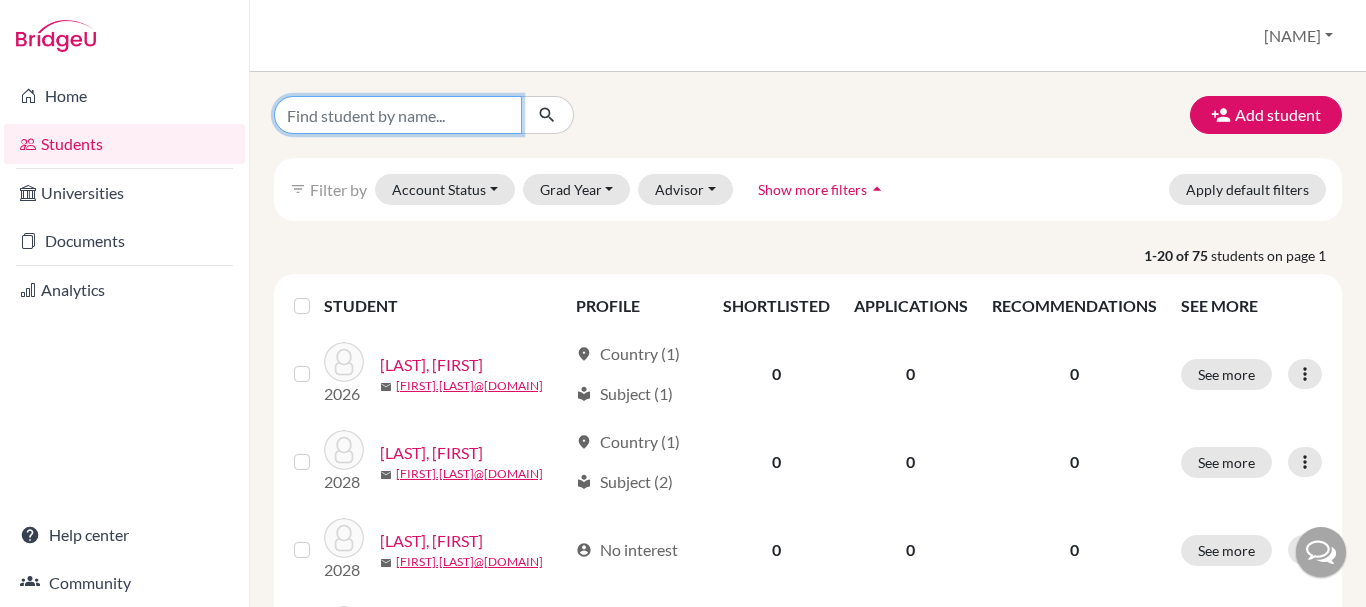 click at bounding box center [398, 115] 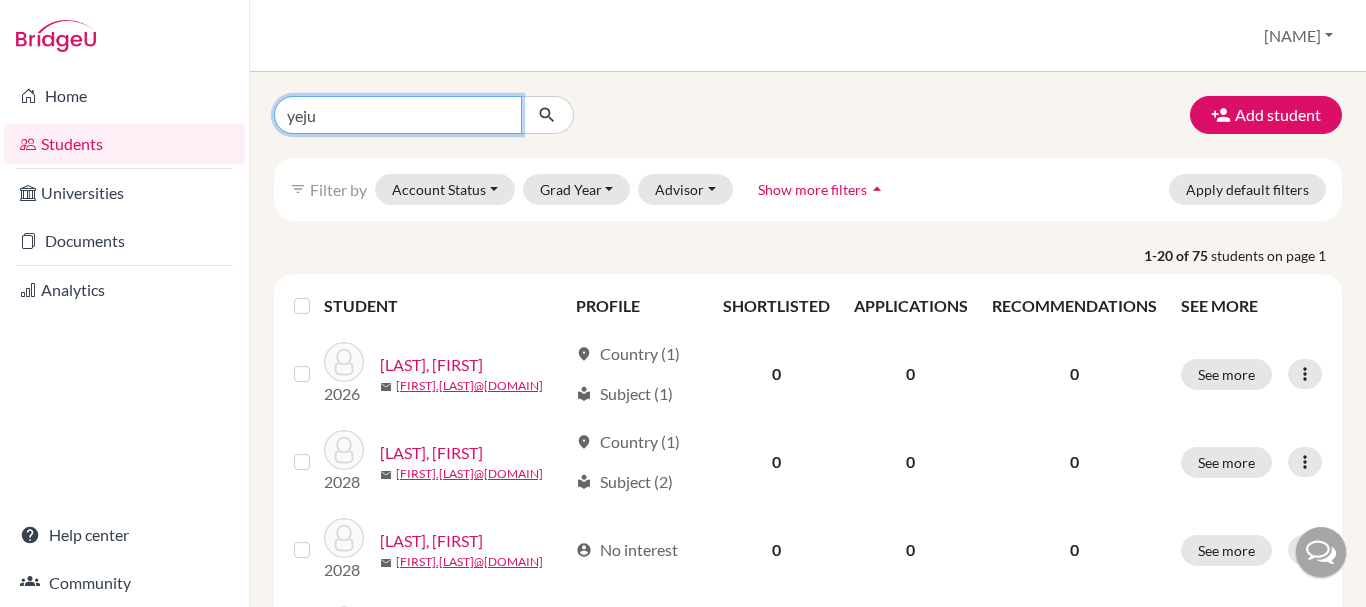 type on "yejun" 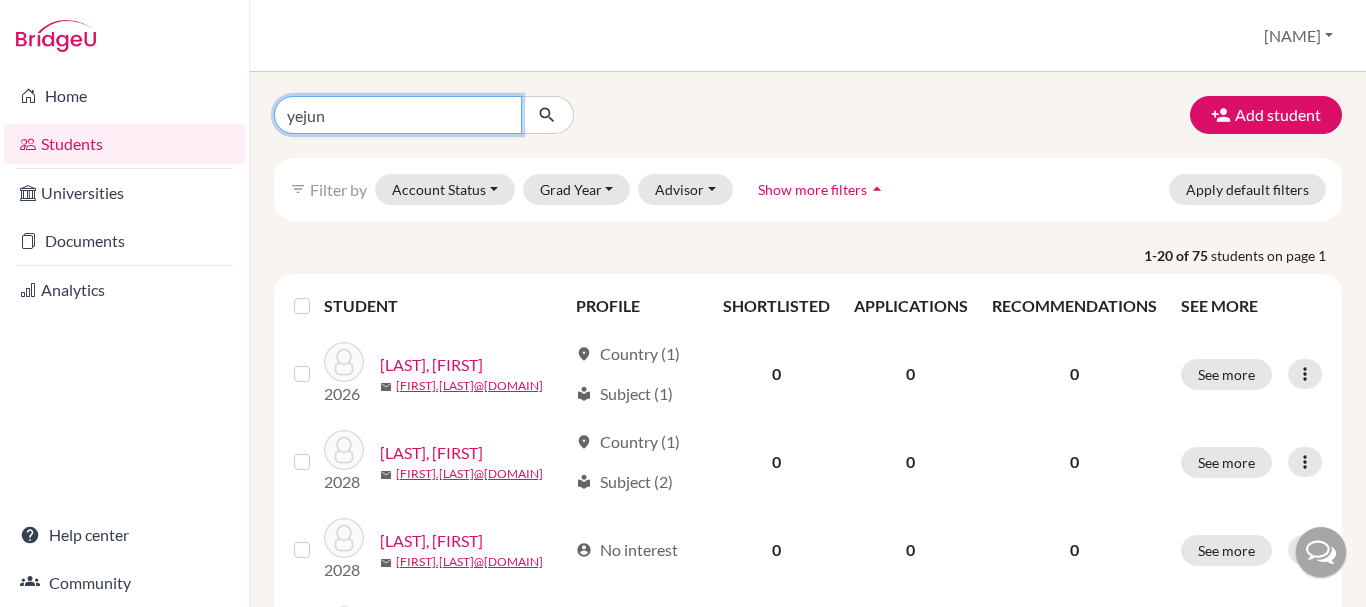 click at bounding box center (547, 115) 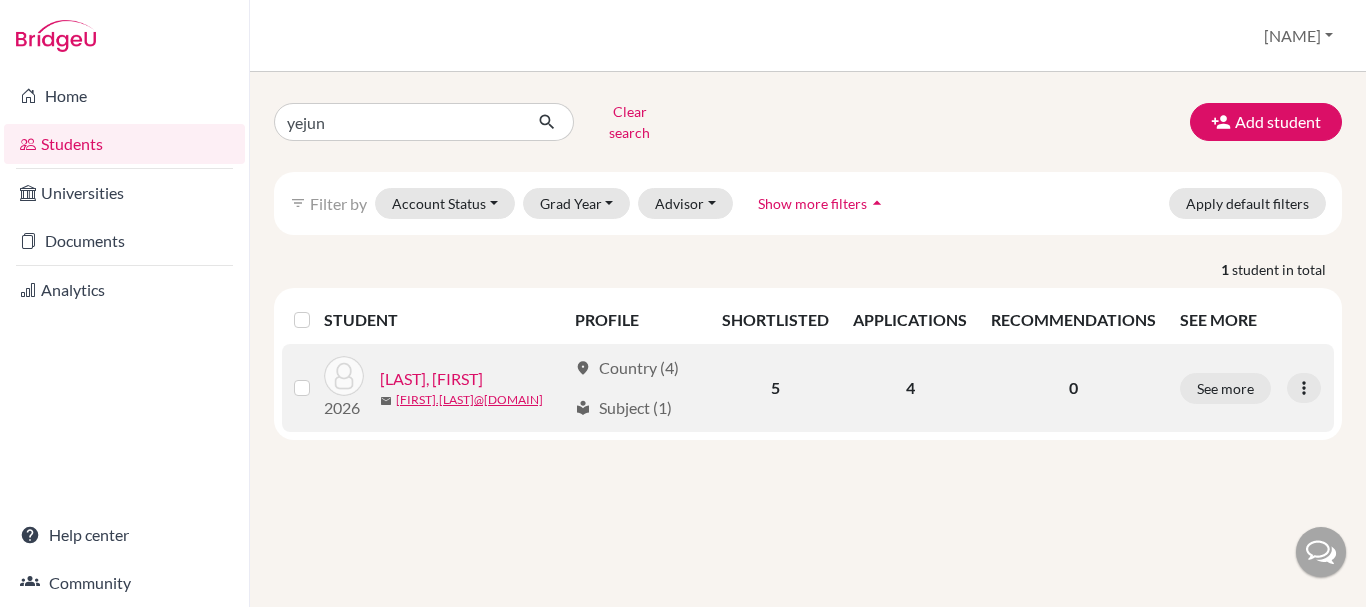 click on "Seo, Ye Jun" at bounding box center (431, 379) 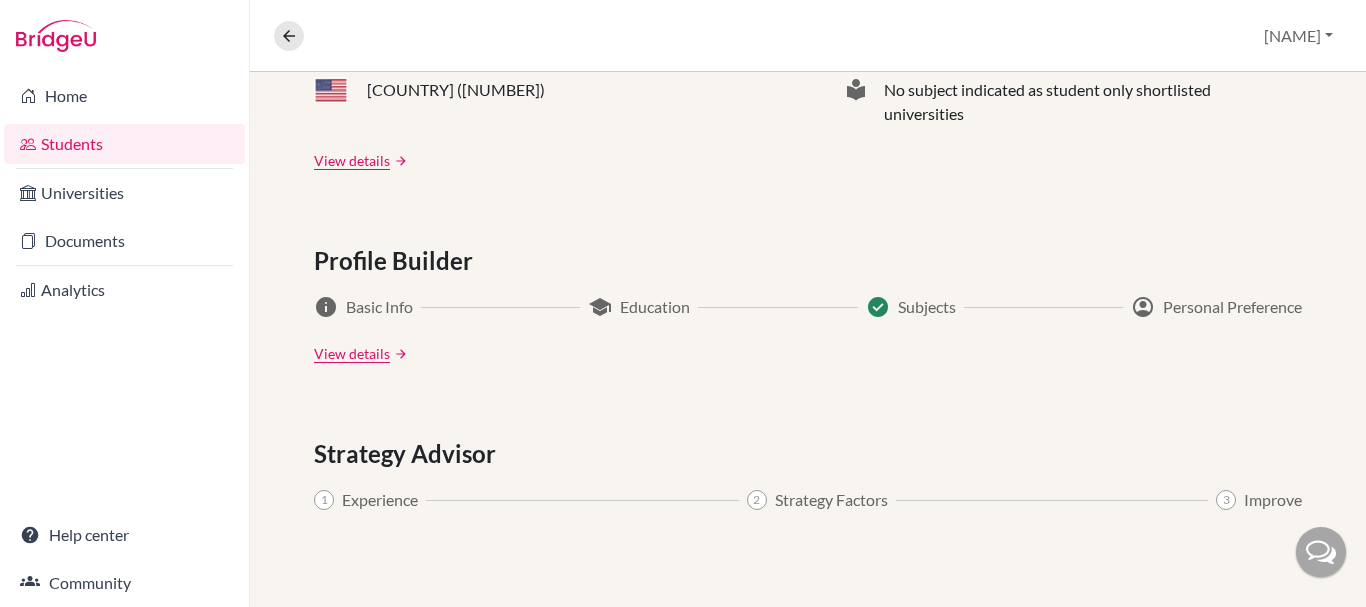 scroll, scrollTop: 928, scrollLeft: 0, axis: vertical 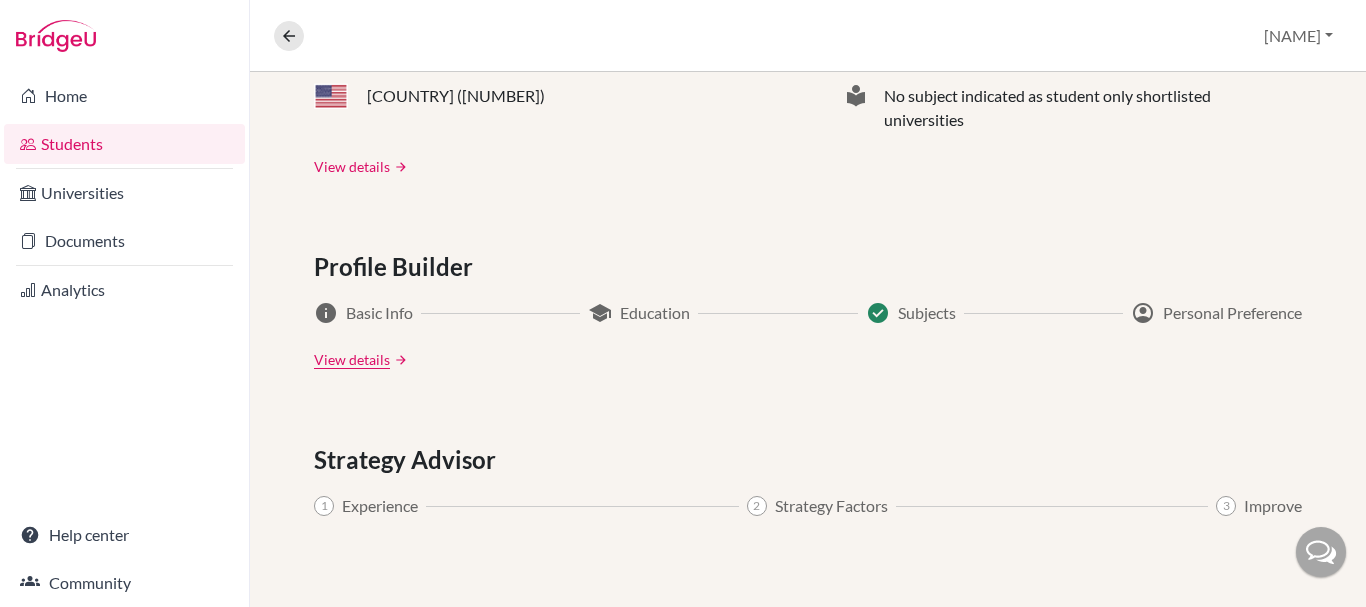 click on "View details" at bounding box center [352, 166] 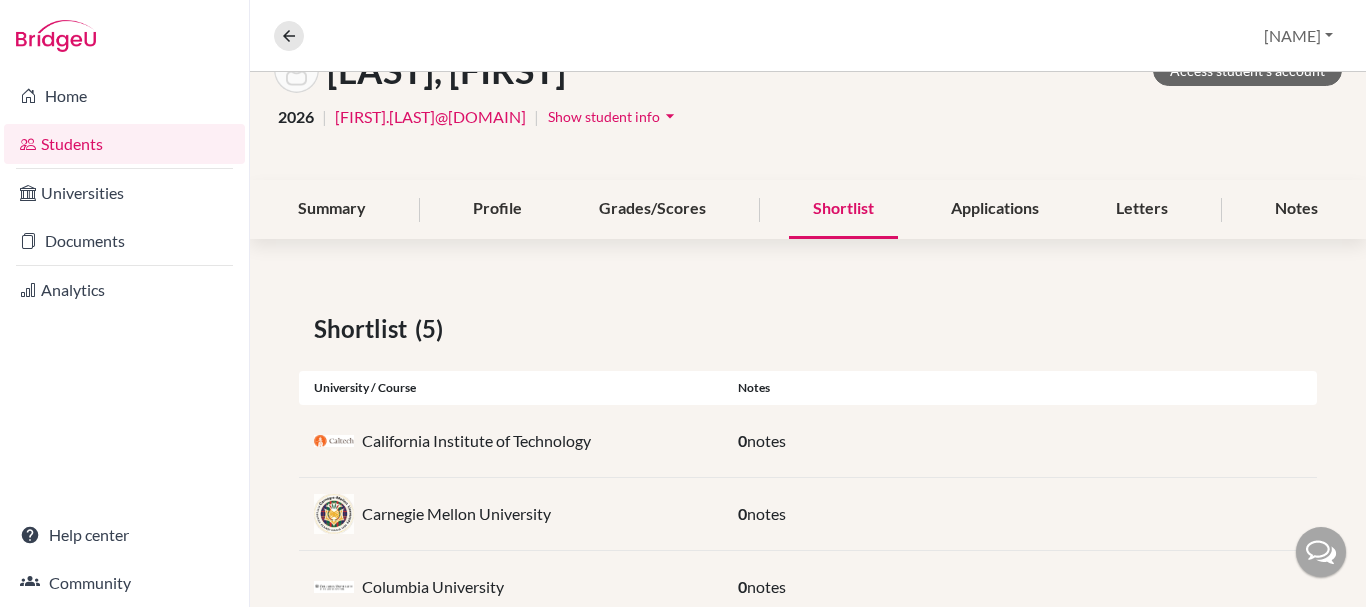 scroll, scrollTop: 124, scrollLeft: 0, axis: vertical 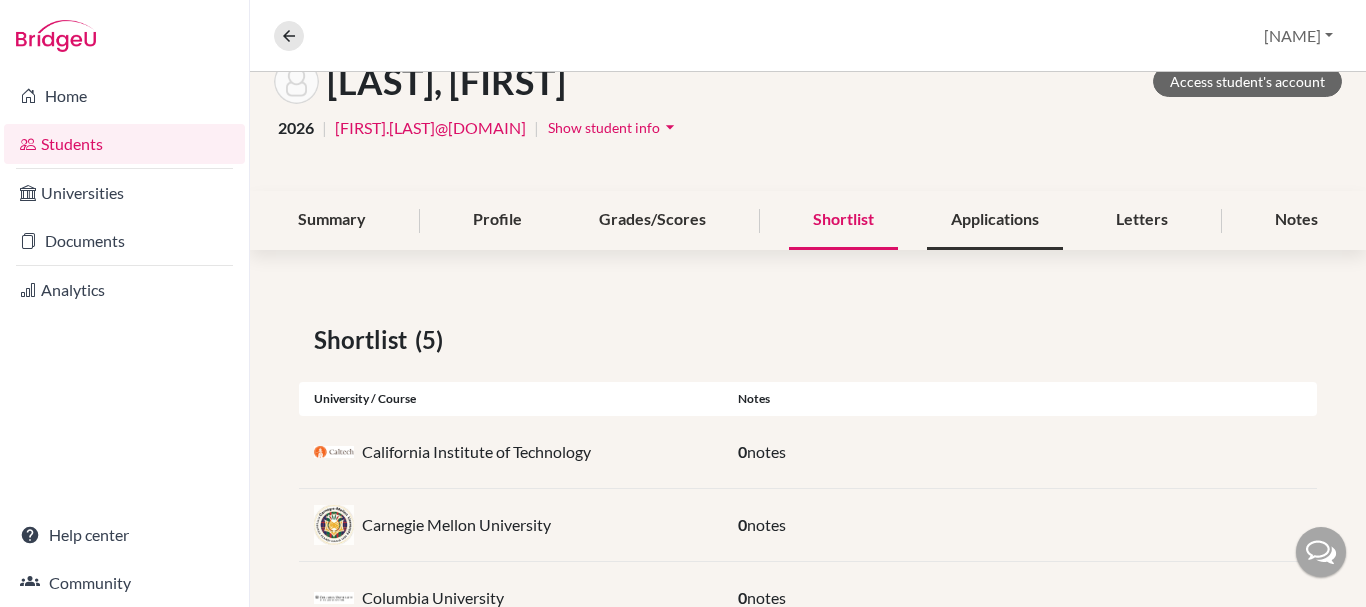 click on "Applications" at bounding box center (995, 220) 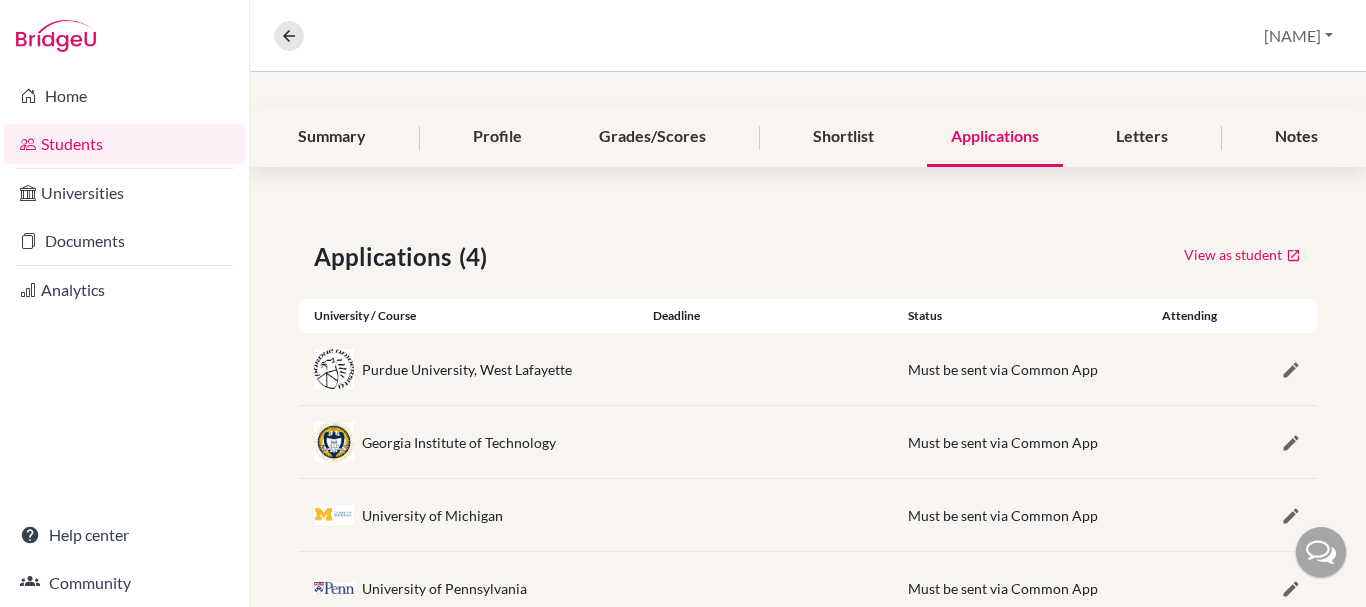 scroll, scrollTop: 273, scrollLeft: 0, axis: vertical 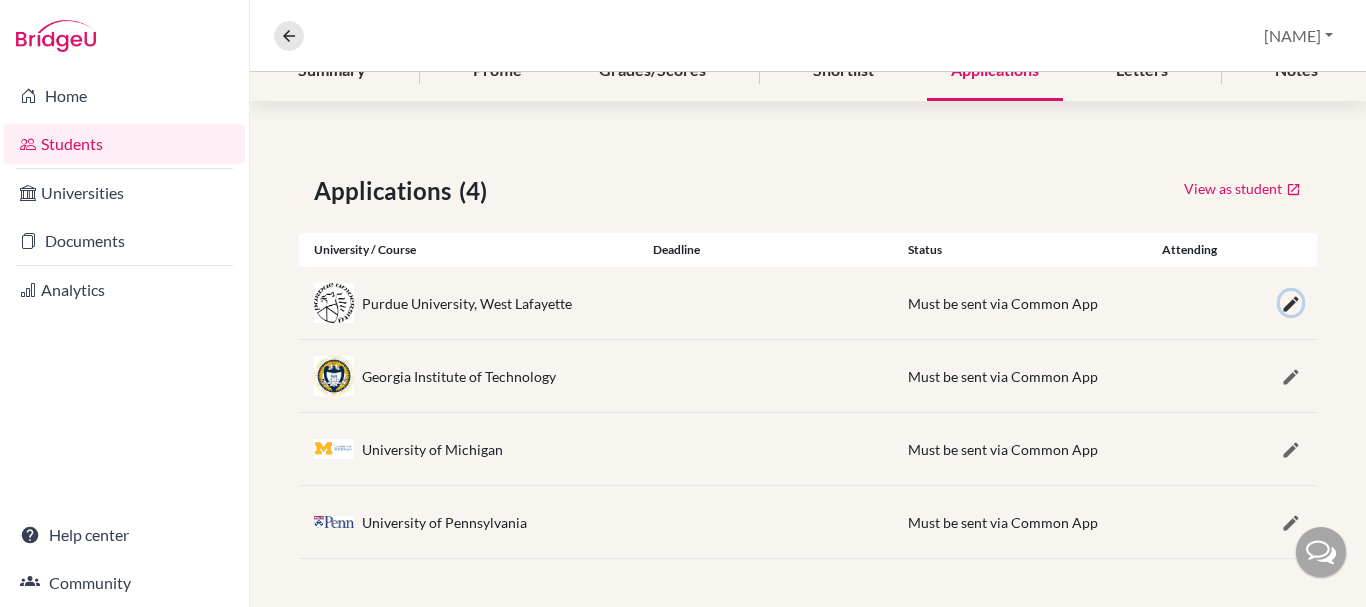 click at bounding box center (1291, 304) 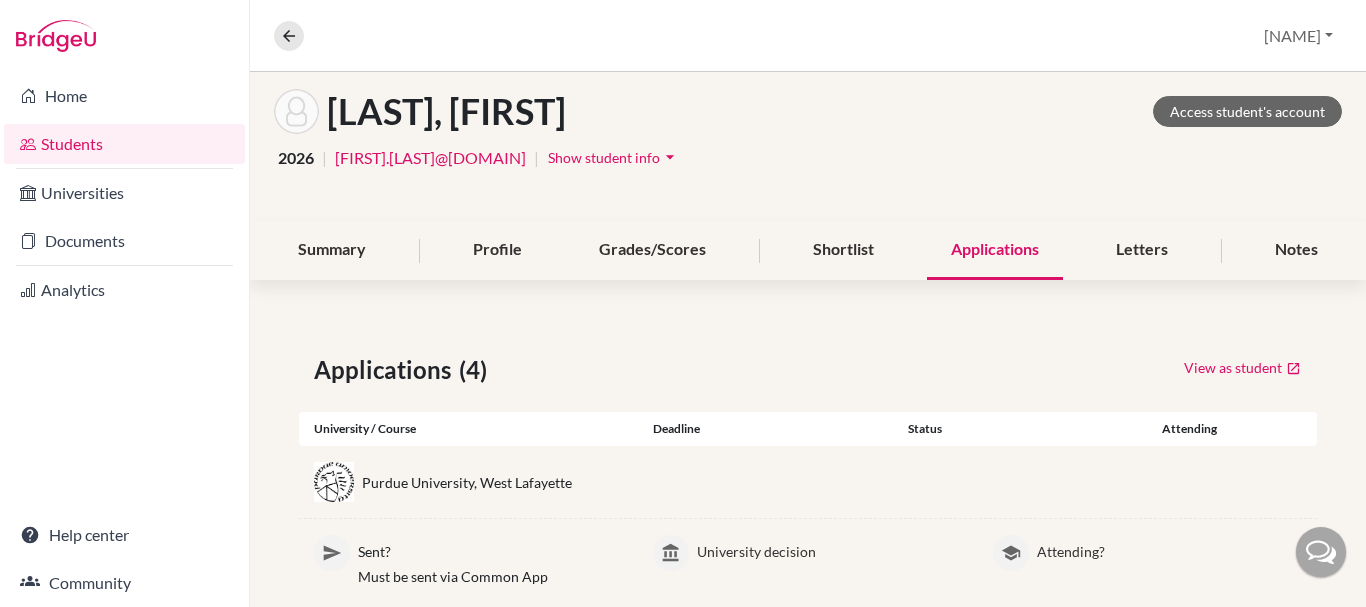 scroll, scrollTop: 81, scrollLeft: 0, axis: vertical 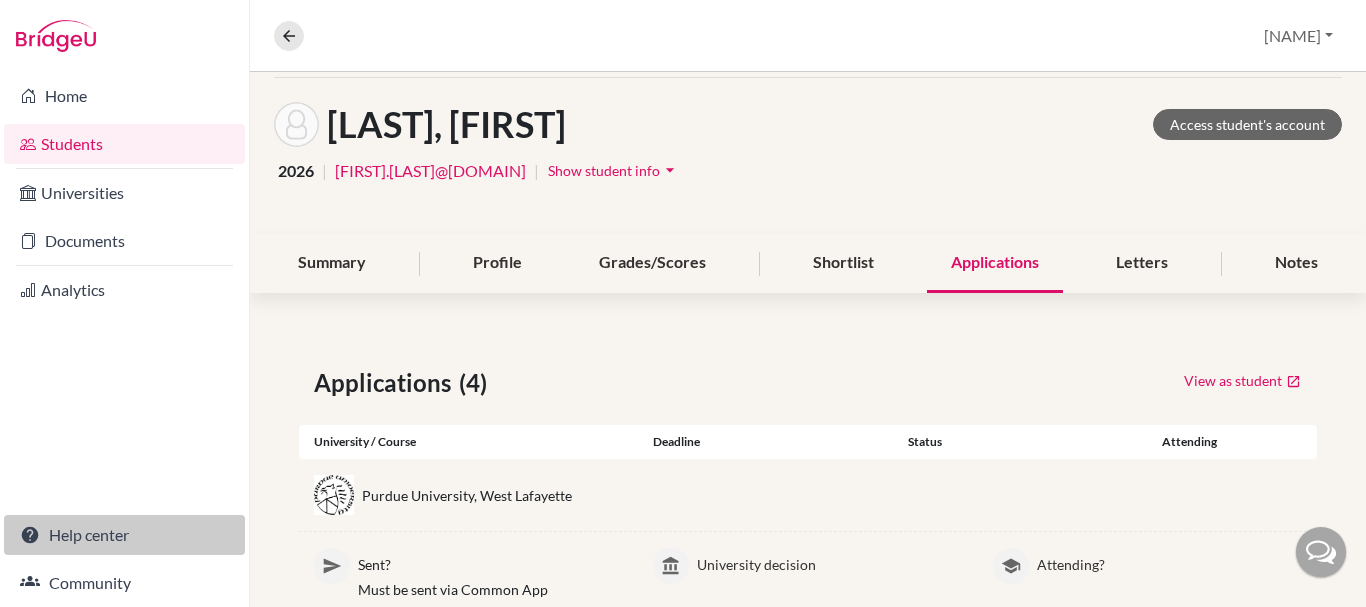 click at bounding box center [30, 535] 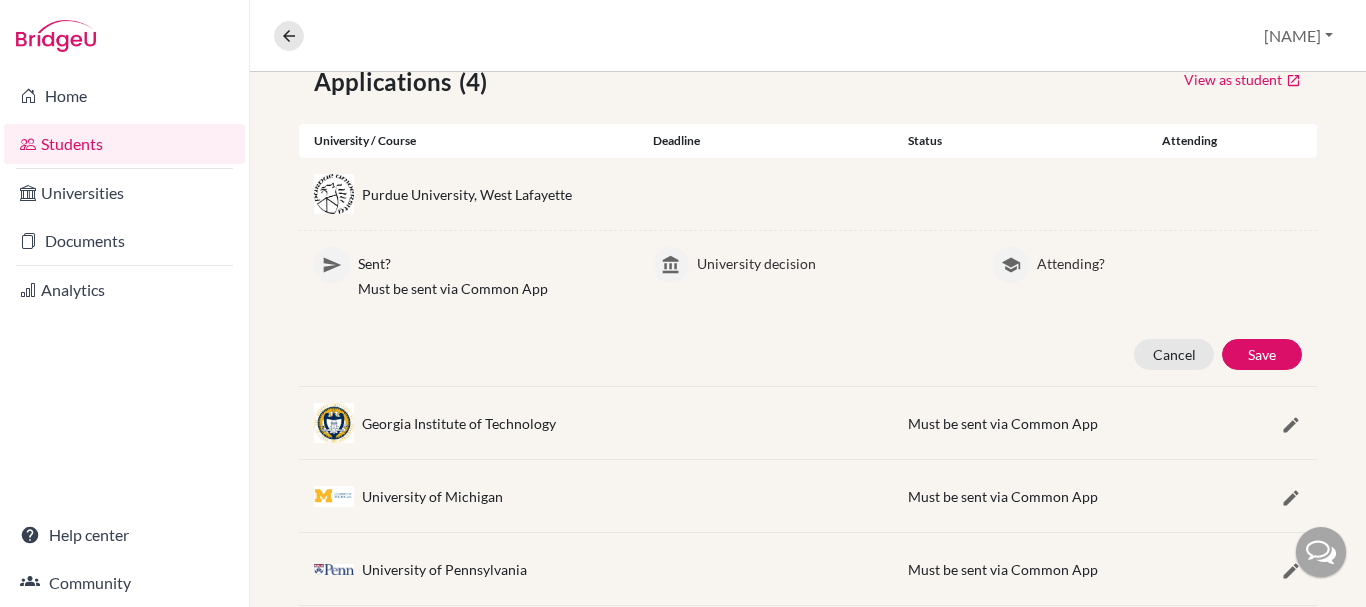 scroll, scrollTop: 402, scrollLeft: 0, axis: vertical 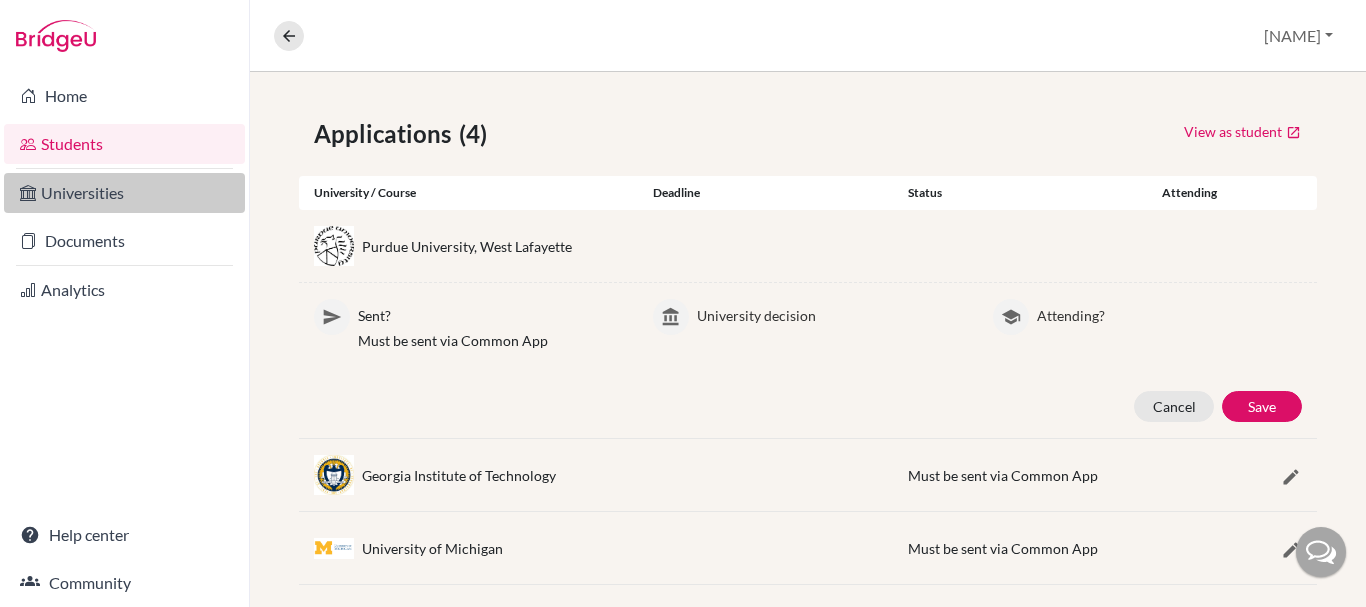 click on "Universities" at bounding box center (124, 193) 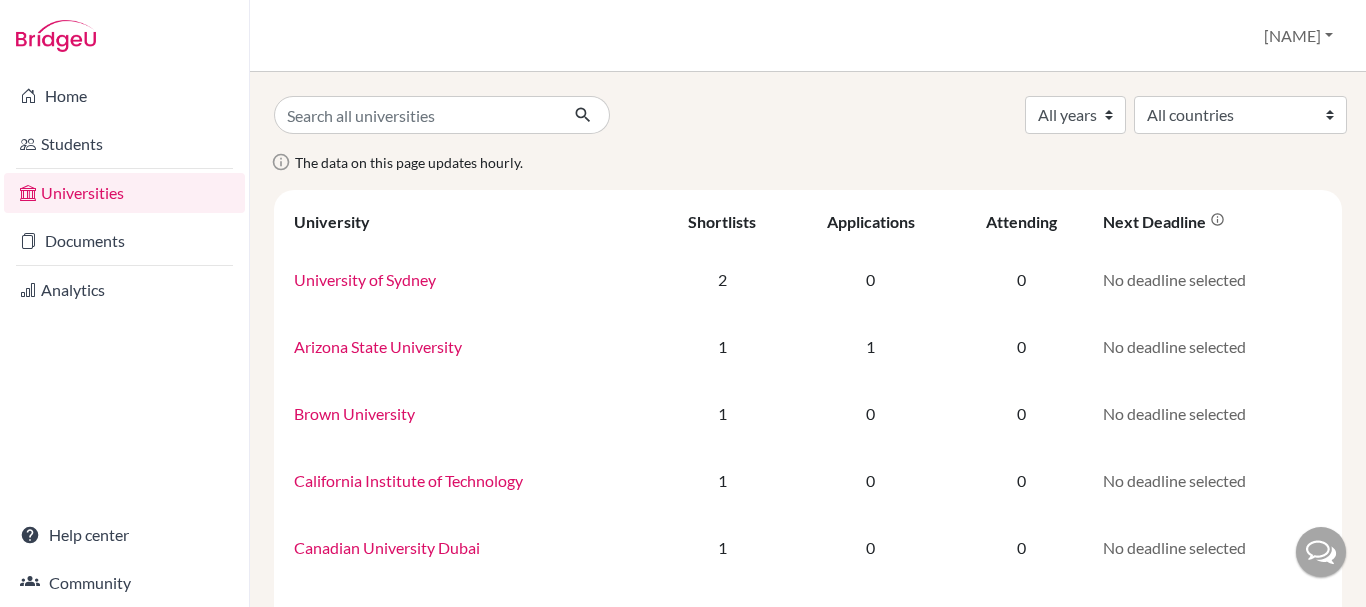 scroll, scrollTop: 0, scrollLeft: 0, axis: both 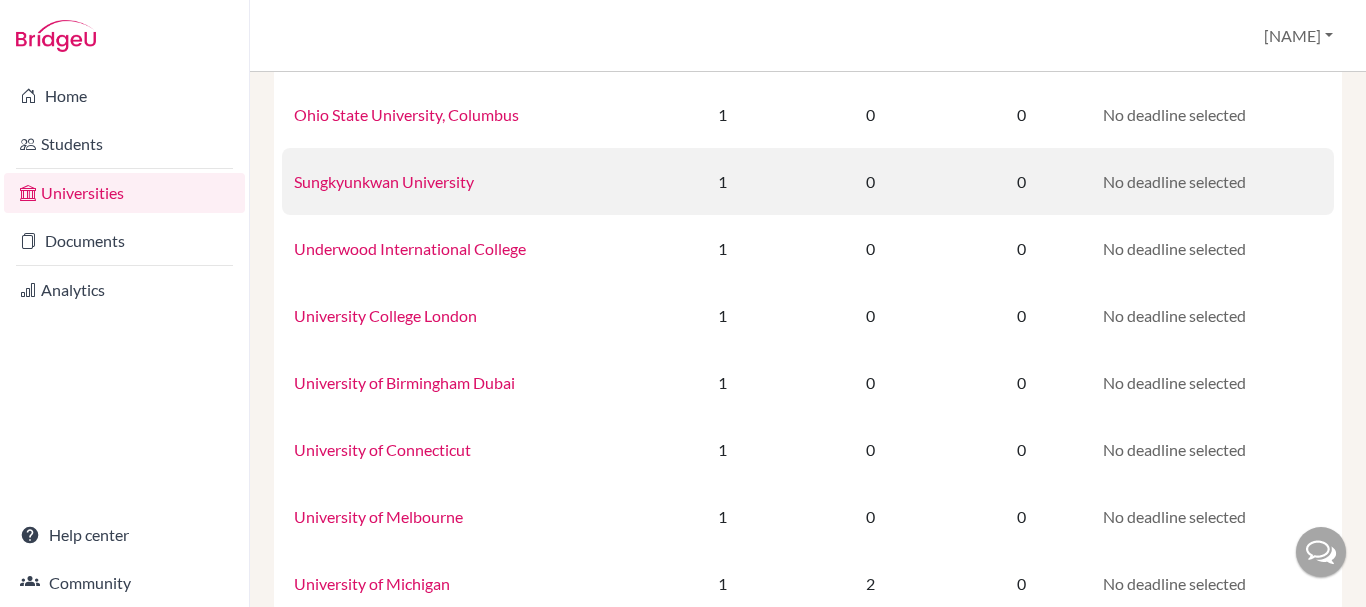 click on "Sungkyunkwan University" at bounding box center [384, 181] 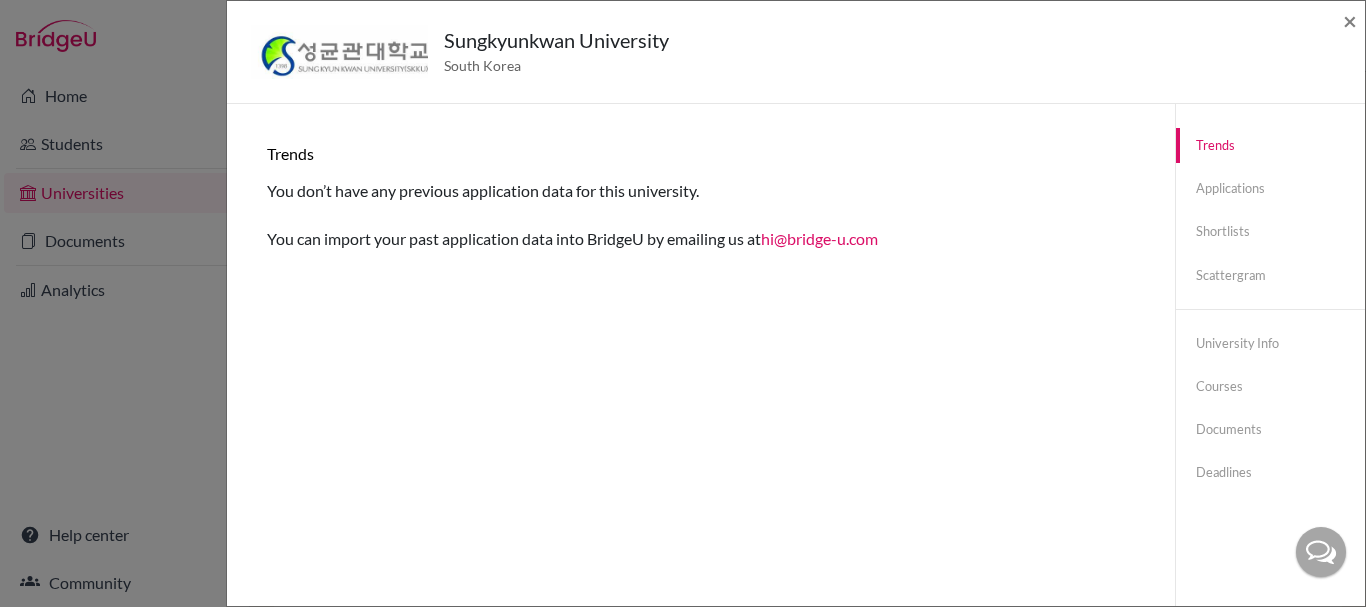 click on "Sungkyunkwan University South Korea × Trends You don’t have any previous application data for this university. You can import your past application data into BridgeU by emailing us at   hi@bridge-u.com Applications None of your students have applied to this university yet Shortlists  (1) Student Research Haedeun (Heather) Kim 0 notes Scattergram You don't have any previous application data for this university. You can import past application data into BridgeU by emailing  hi@bridge-u.com . University information Myeongnyun 3(sam)-ga,  South Korea Website Summary Show more Show less Location Show more Show less This article uses material from the Wikipedia article  Sungkyunkwan University , which is released under the  Creative Commons Attribution-Share-Alike License 3.0 Courses 글로벌경영 신문방송학 Advanced Materials Science and Engineering architecture Architecture Biological sciences (자연과학계열) Biological Sciences Biology 생명과학 (Biology) Bio-Mechatronic Engineering chemistry" 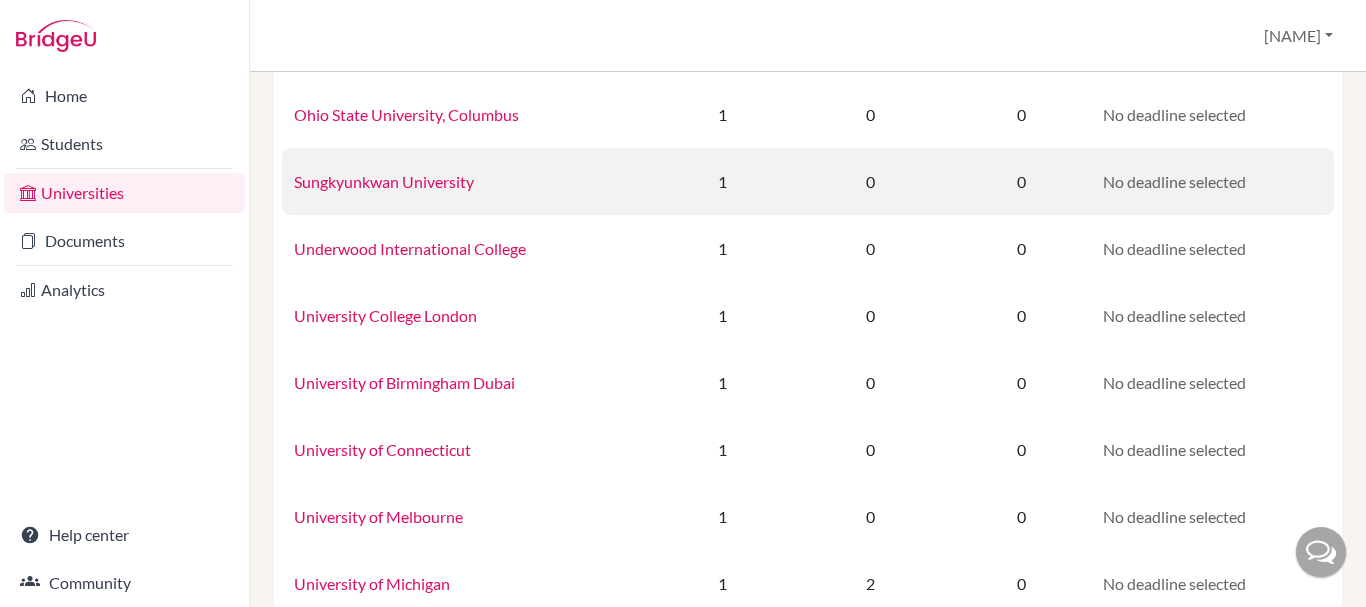 click on "Sungkyunkwan University" at bounding box center (384, 181) 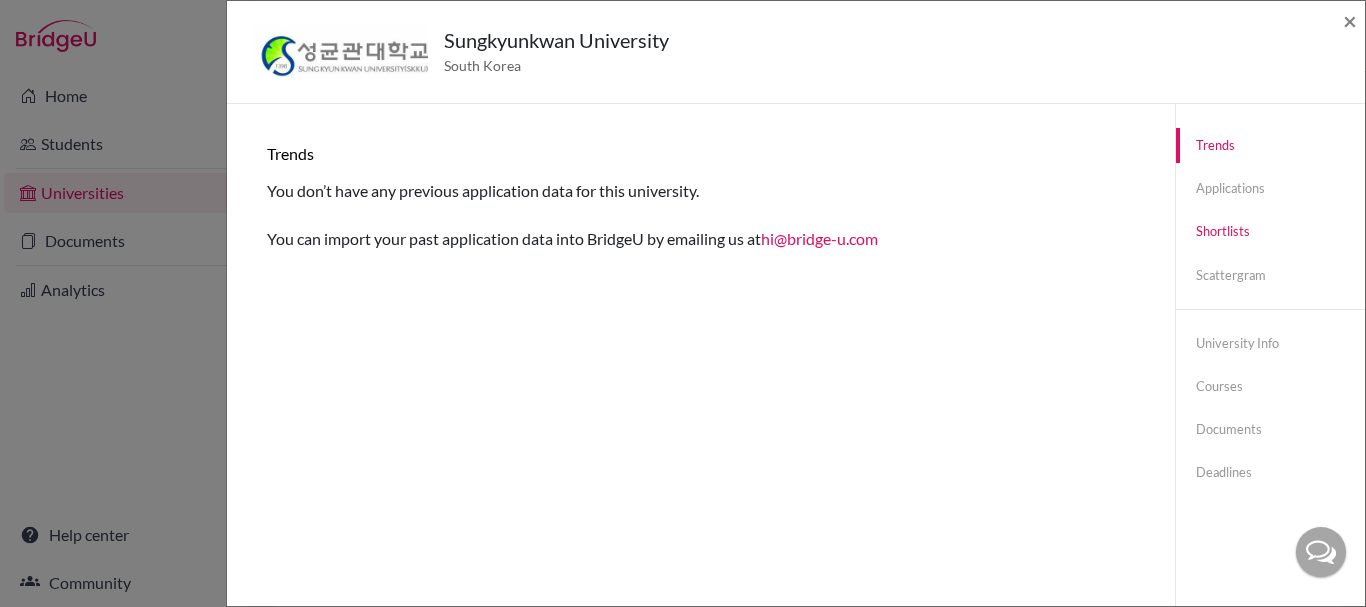 click on "Shortlists" at bounding box center [1270, 231] 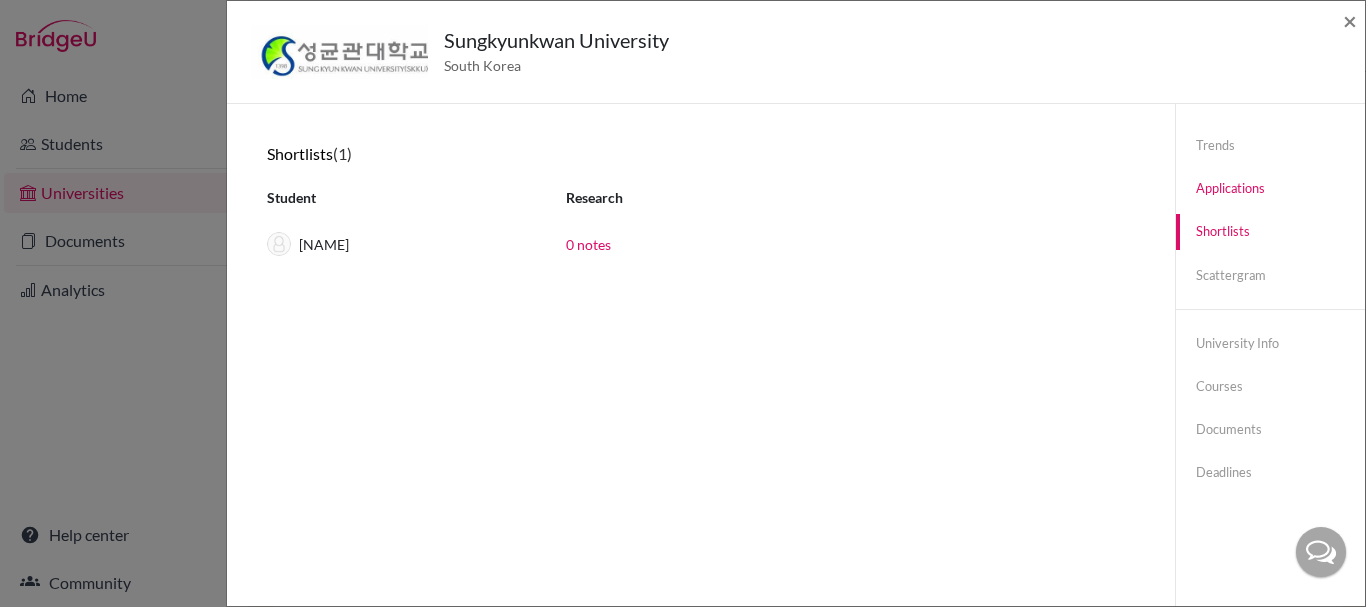 click on "Applications" at bounding box center (1270, 188) 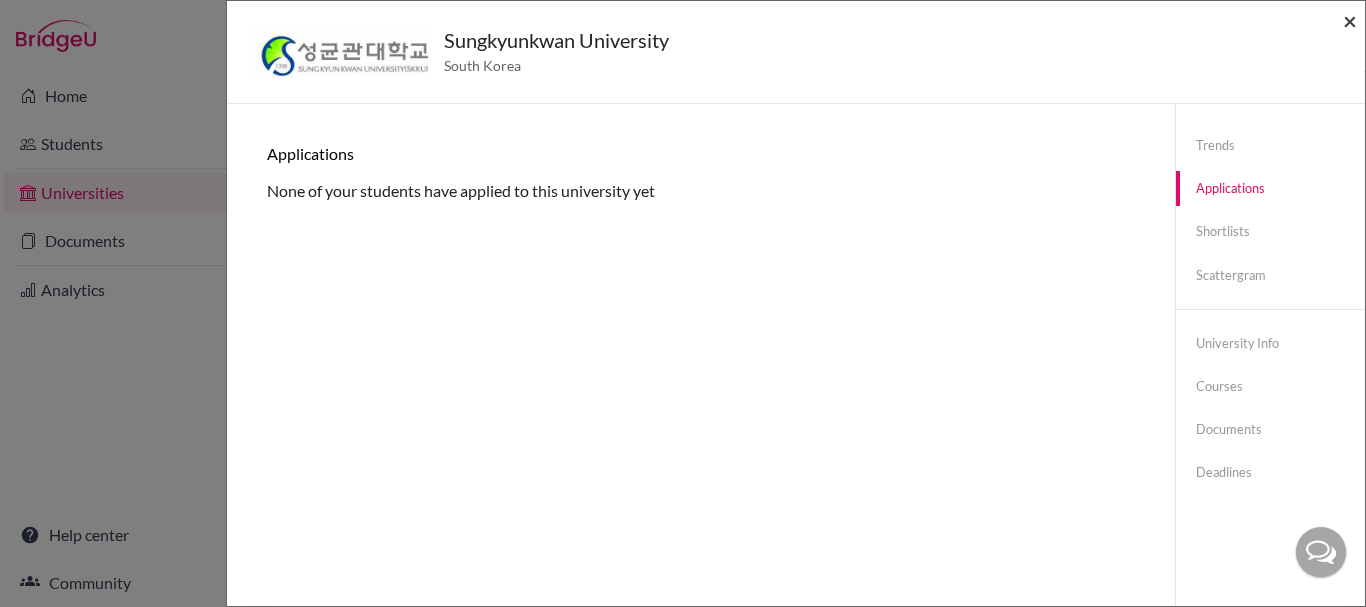 click on "×" at bounding box center [1350, 20] 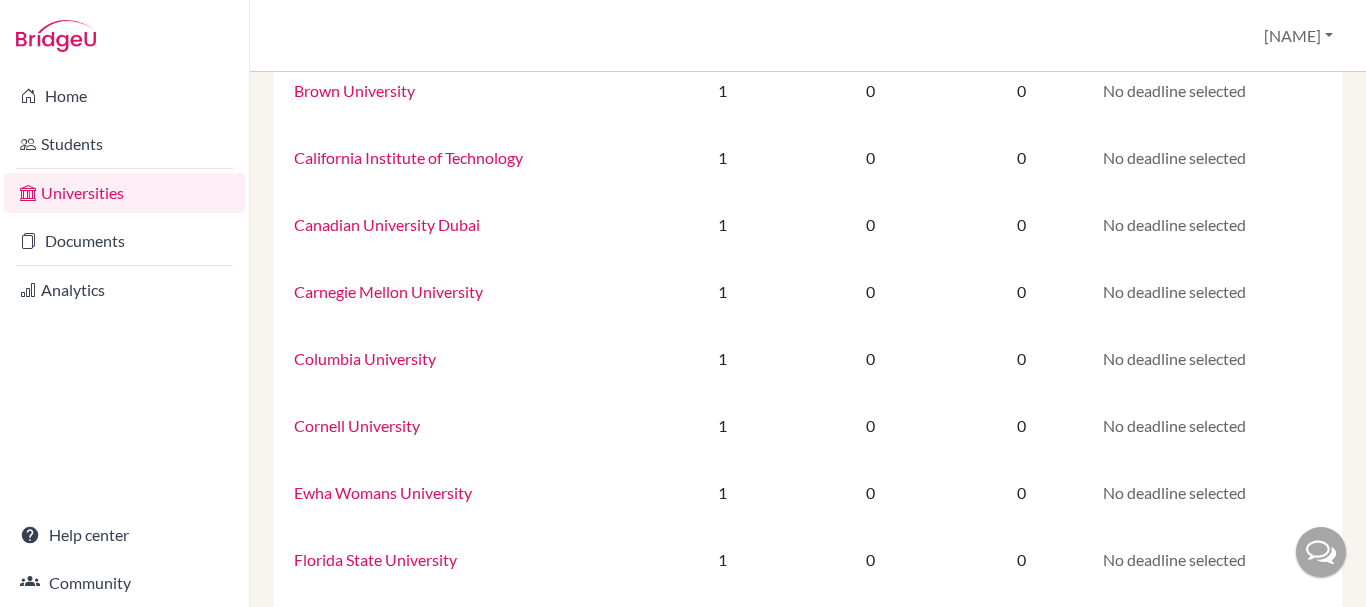 scroll, scrollTop: 0, scrollLeft: 0, axis: both 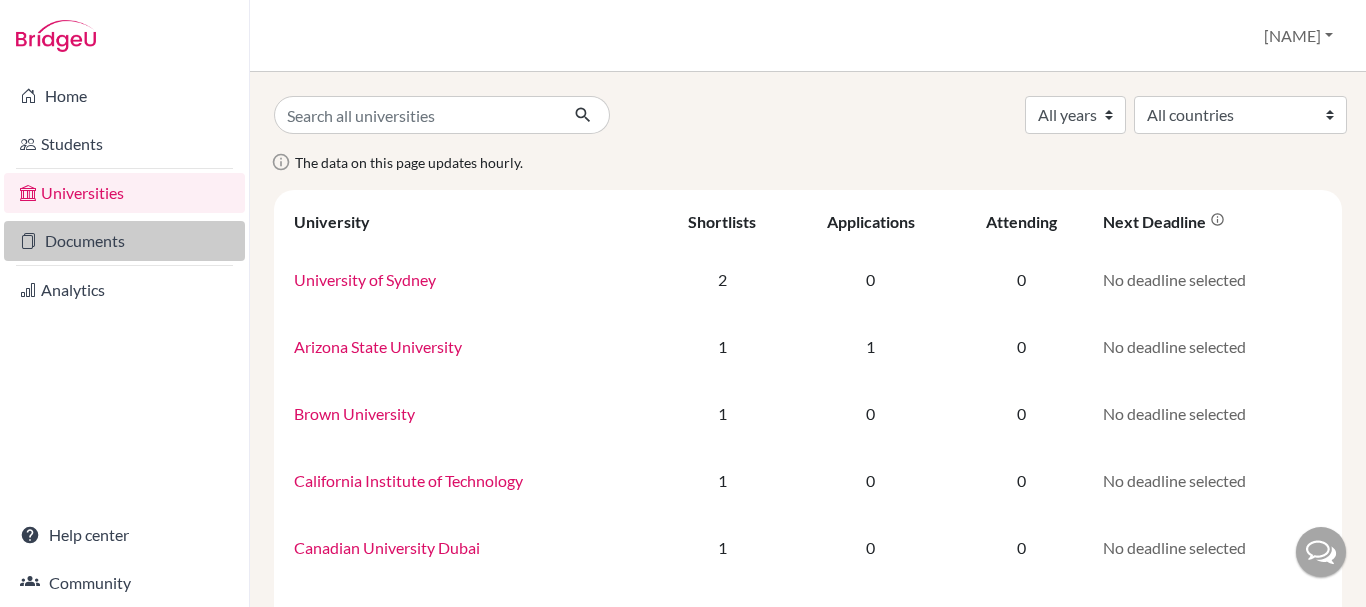 click on "Documents" at bounding box center (124, 241) 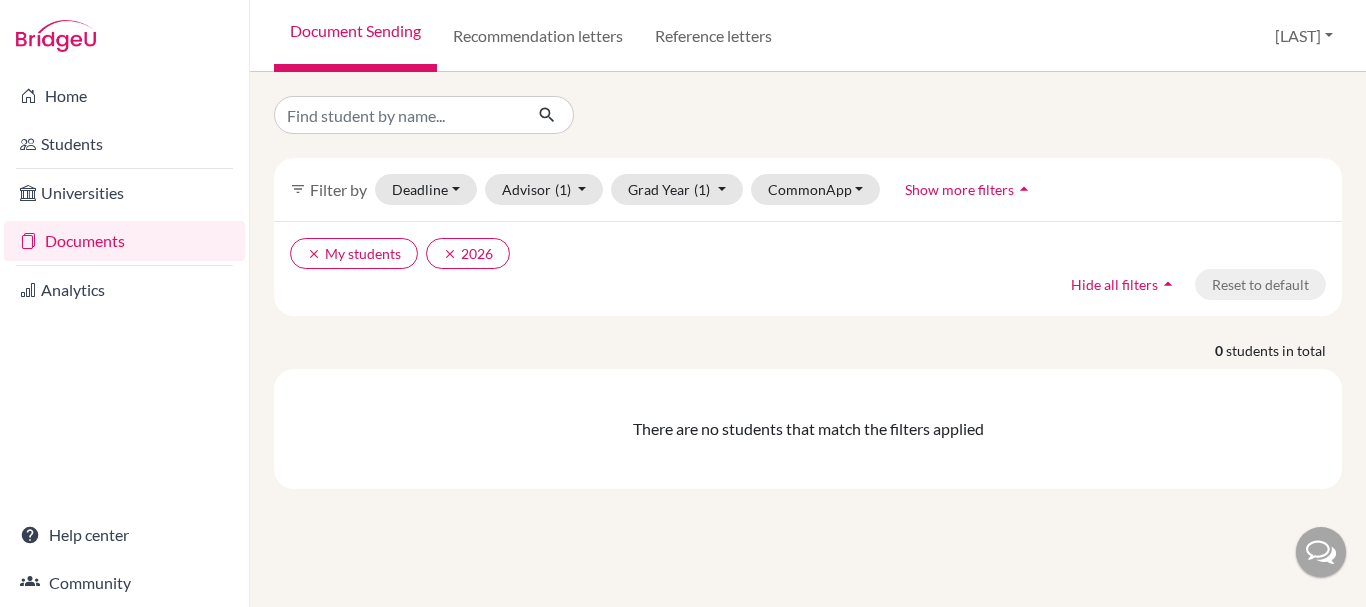 scroll, scrollTop: 0, scrollLeft: 0, axis: both 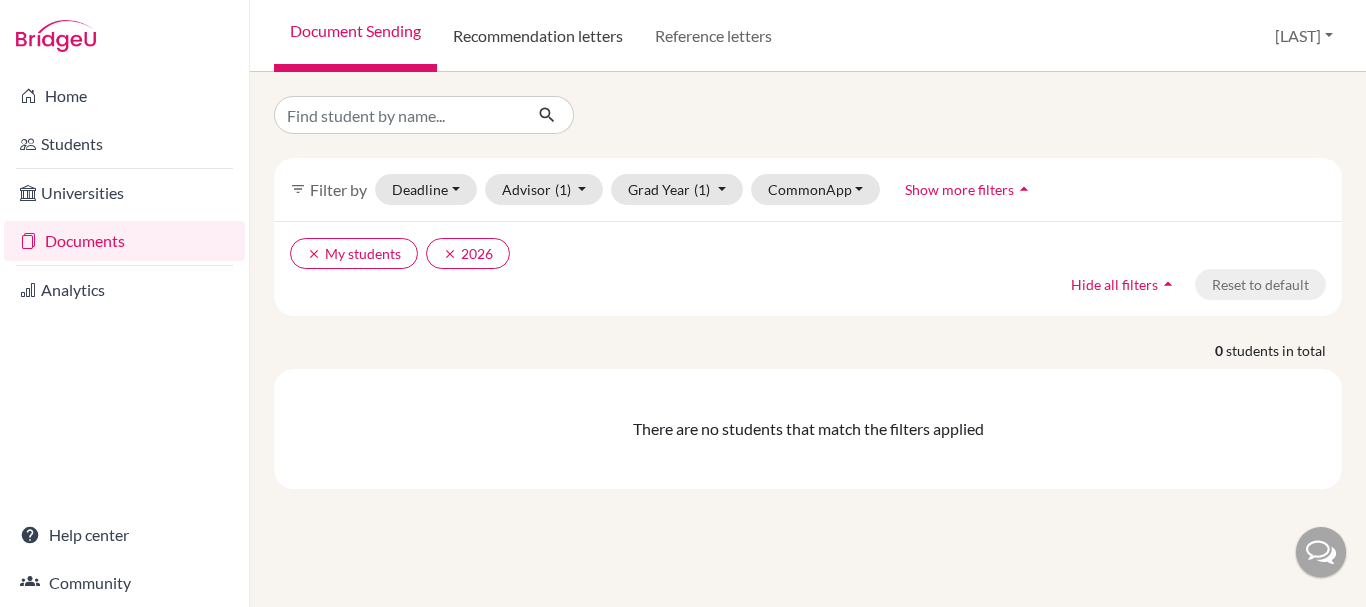 click on "Recommendation letters" at bounding box center (538, 36) 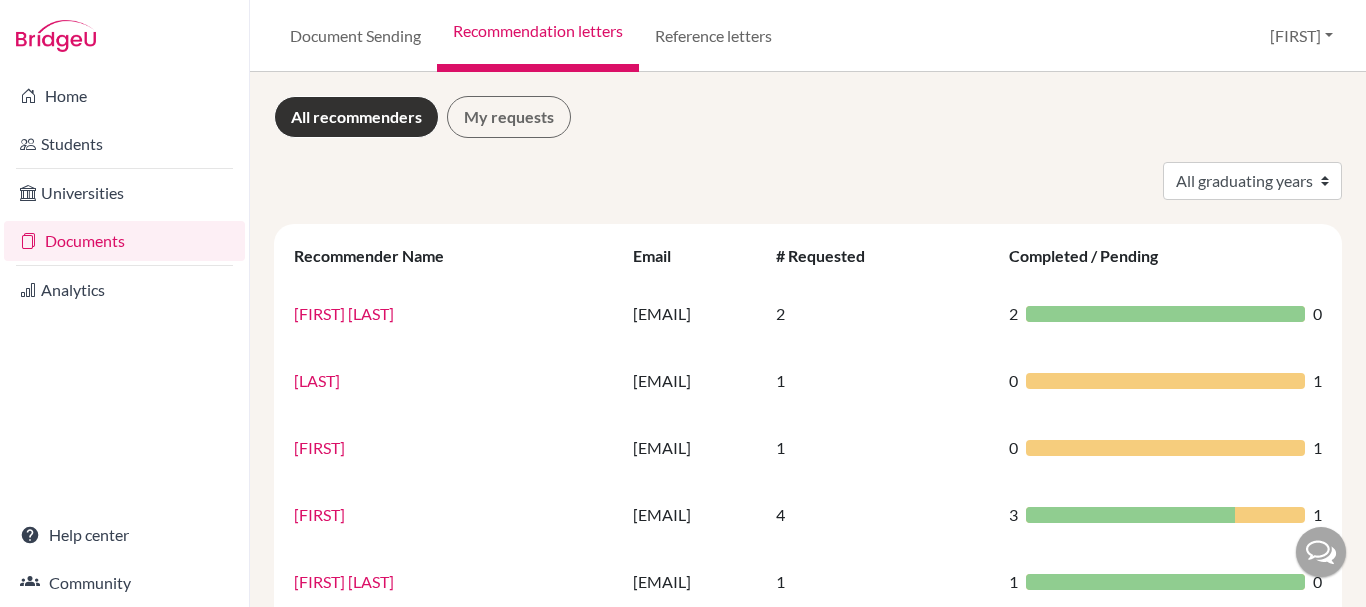 scroll, scrollTop: 0, scrollLeft: 0, axis: both 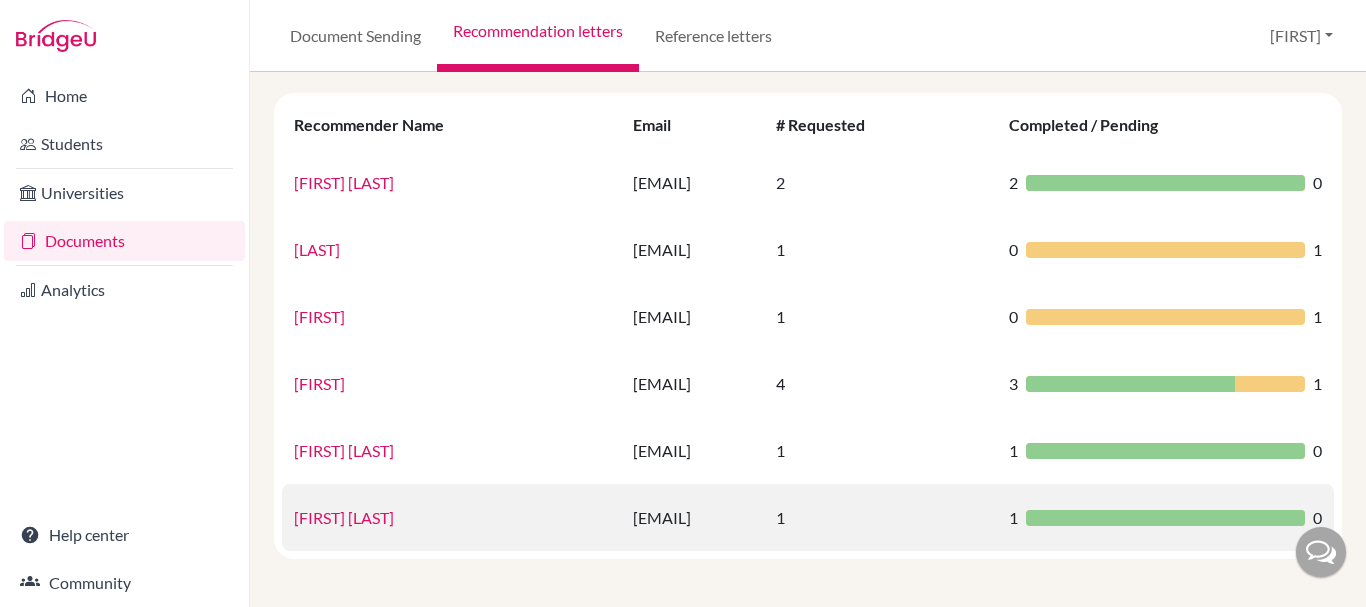 click on "[FIRST] [LAST]" at bounding box center (344, 517) 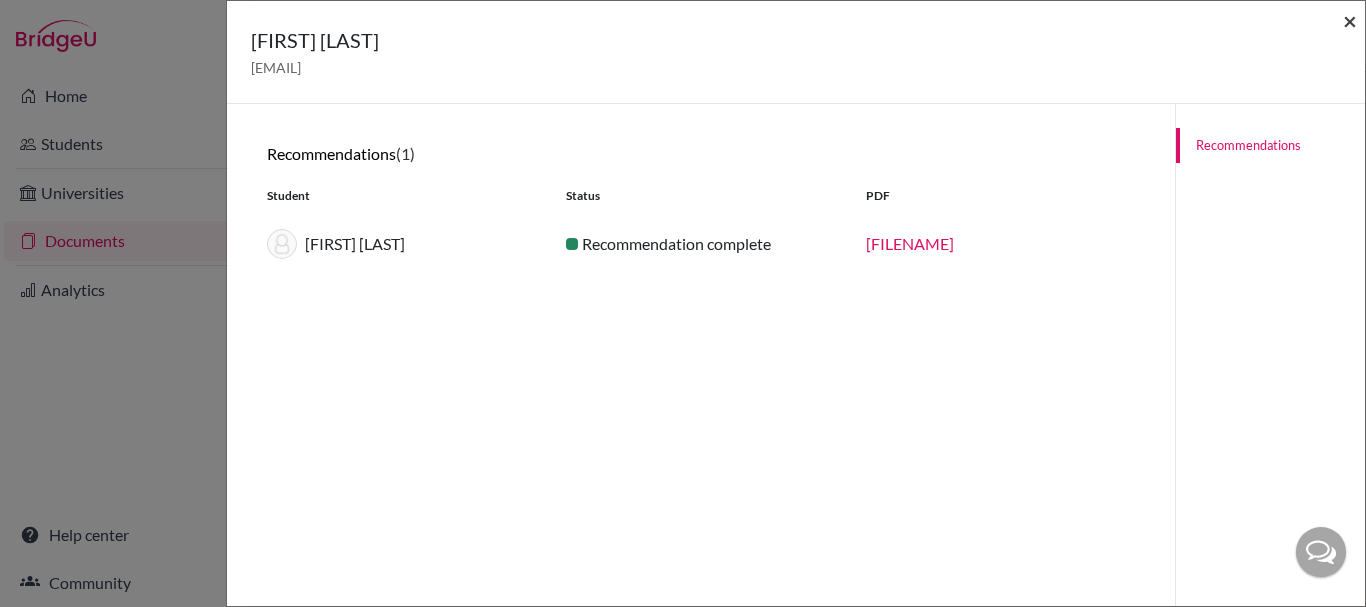 click on "×" at bounding box center [1350, 20] 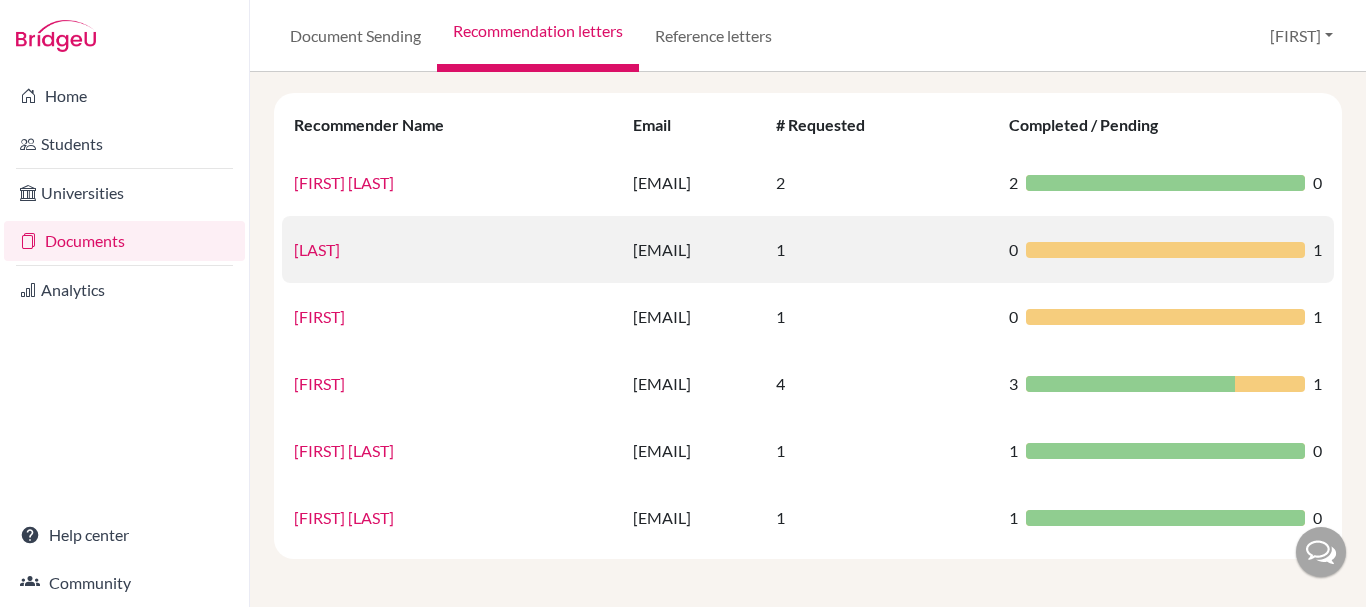click on "[EMAIL]" at bounding box center [692, 249] 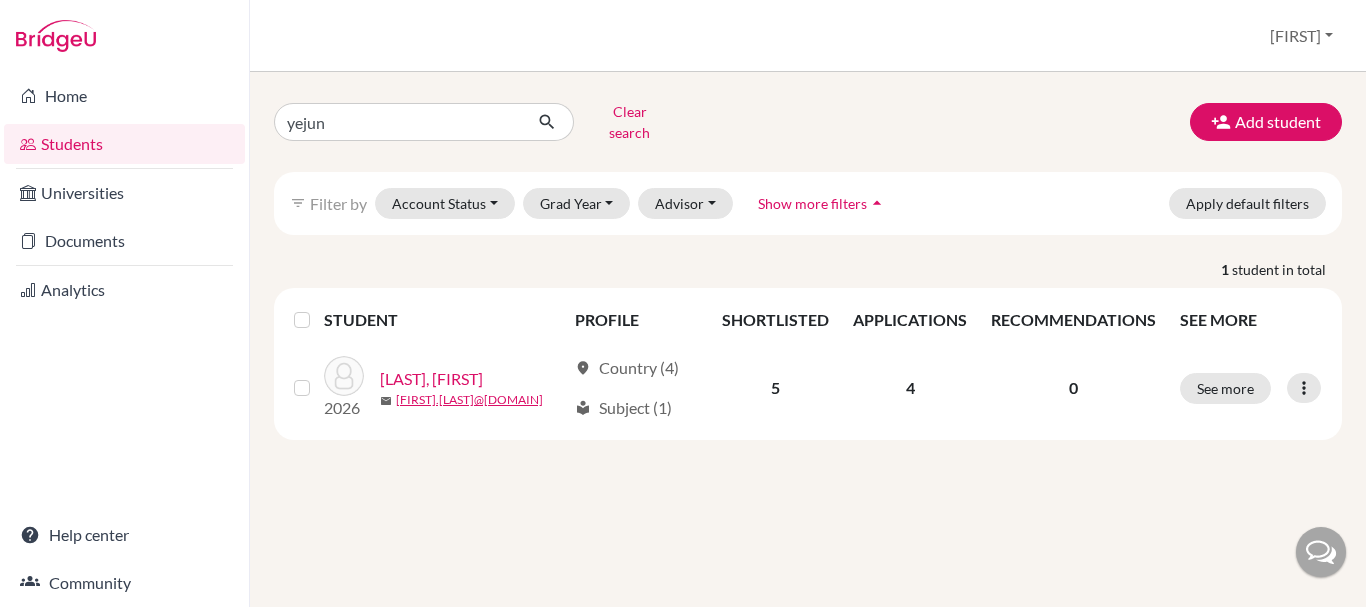 scroll, scrollTop: 0, scrollLeft: 0, axis: both 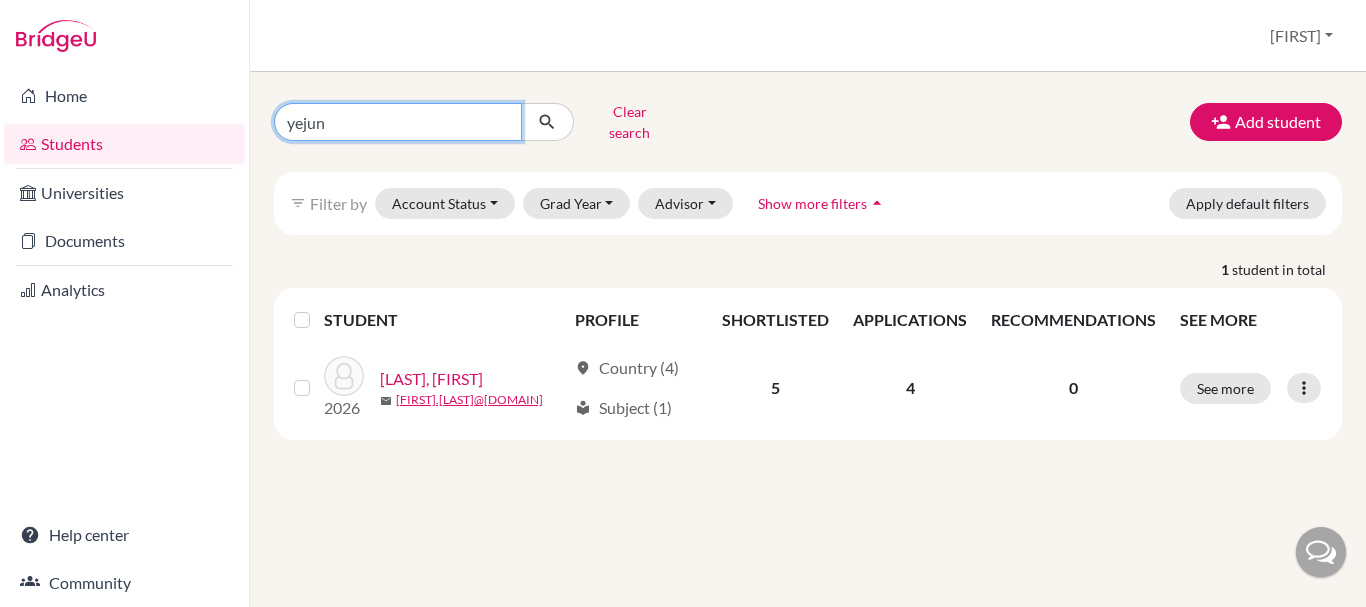 click on "yejun" at bounding box center (398, 122) 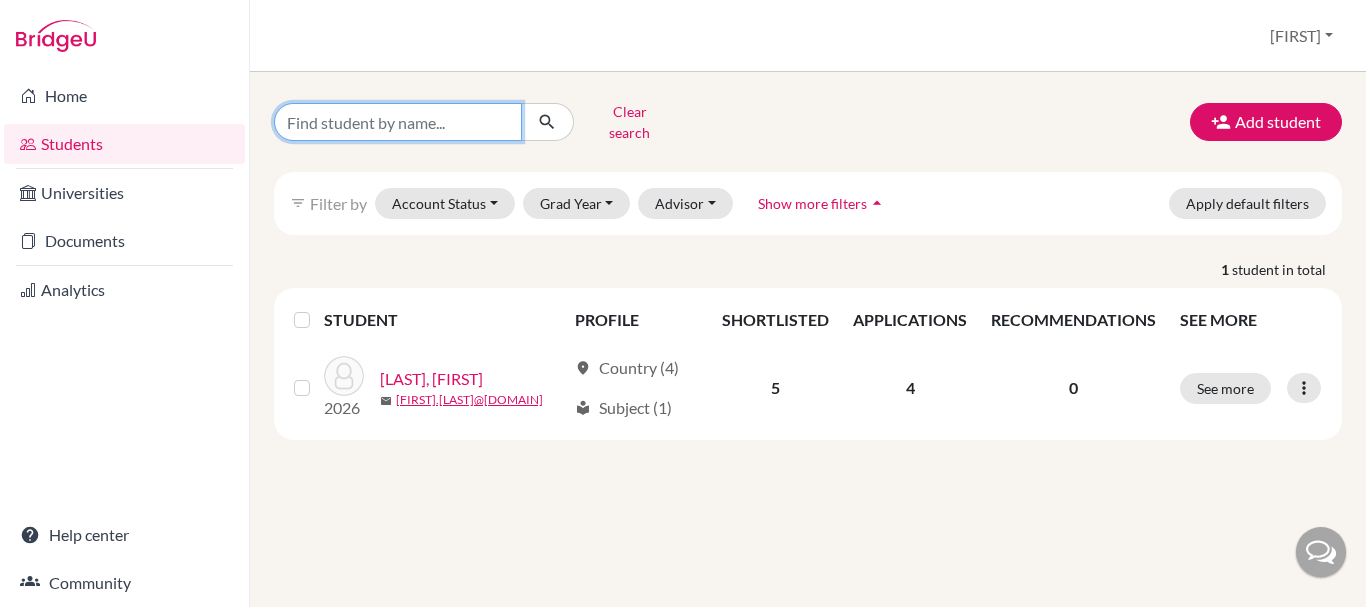 click at bounding box center (398, 122) 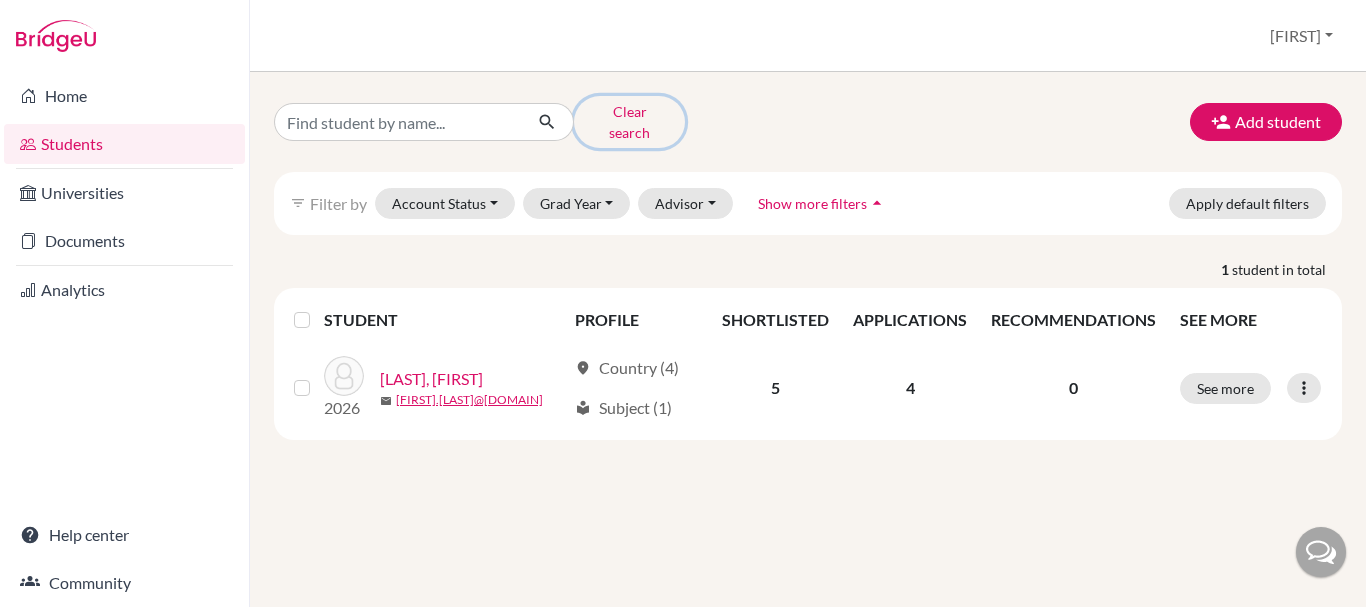 click on "Clear search" at bounding box center (629, 122) 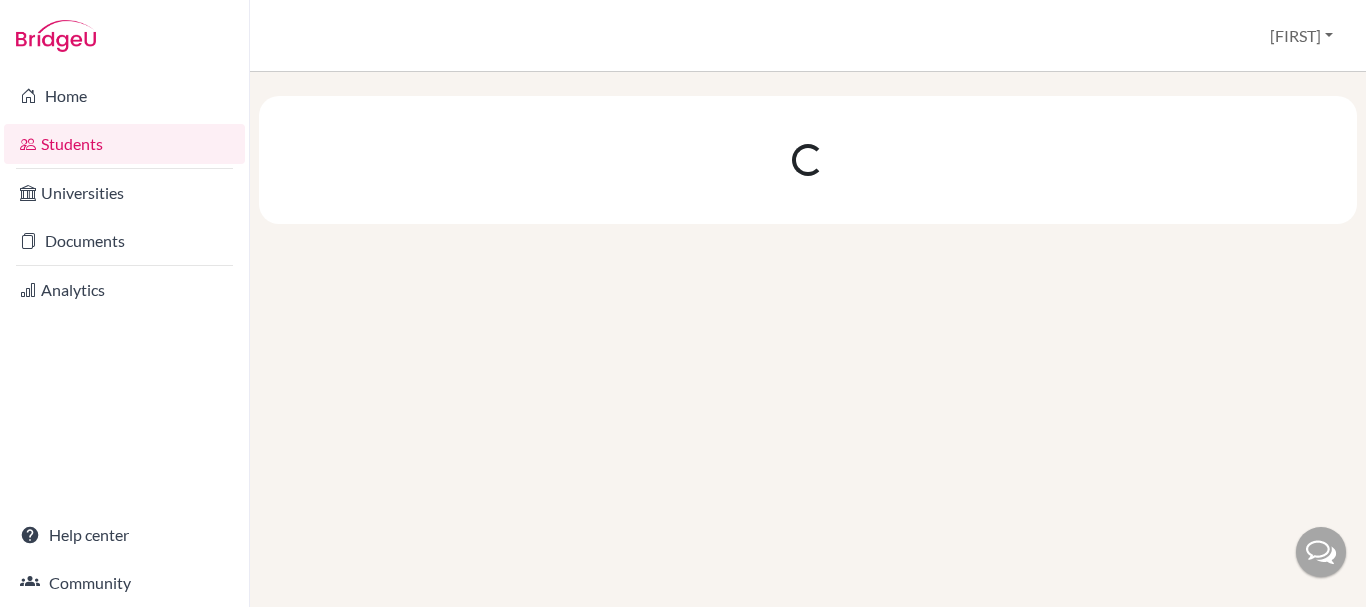 click at bounding box center (808, 160) 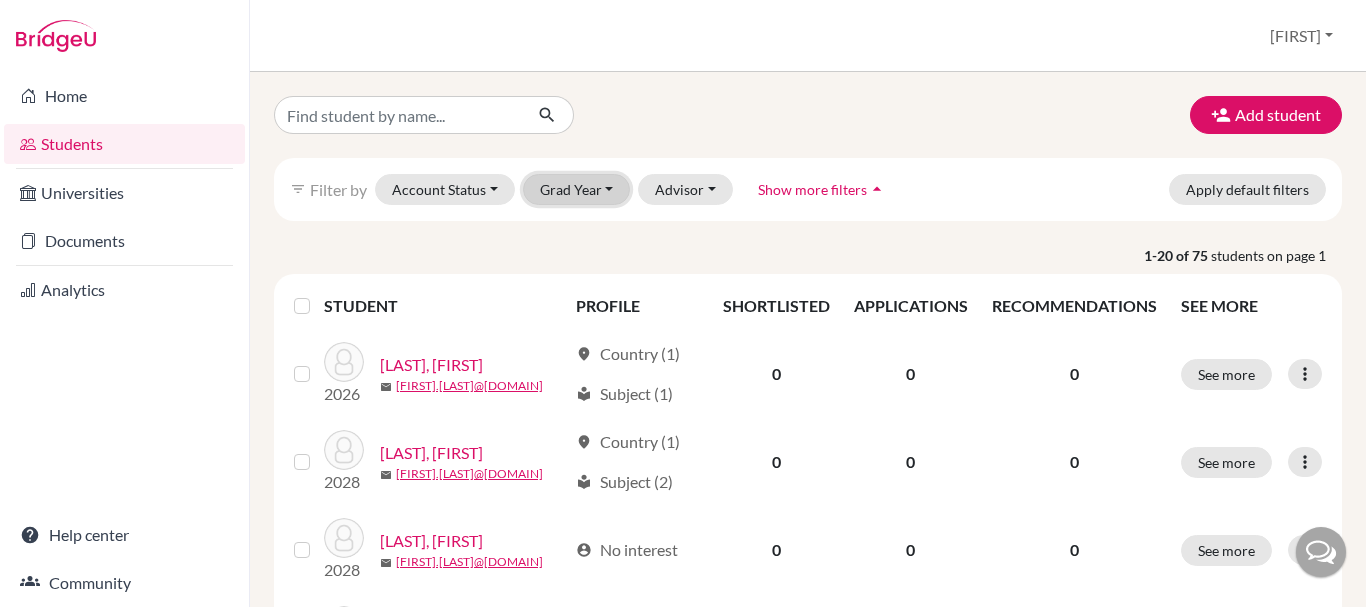 click on "Grad Year" at bounding box center (577, 189) 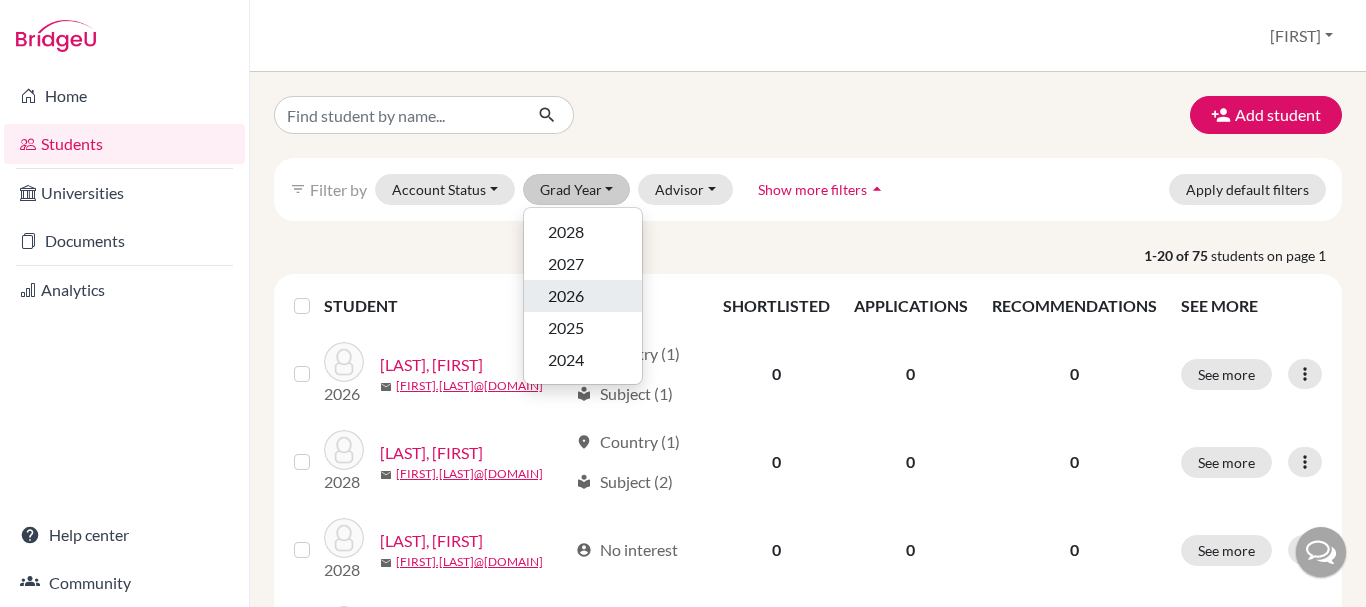 click on "2026" at bounding box center (566, 296) 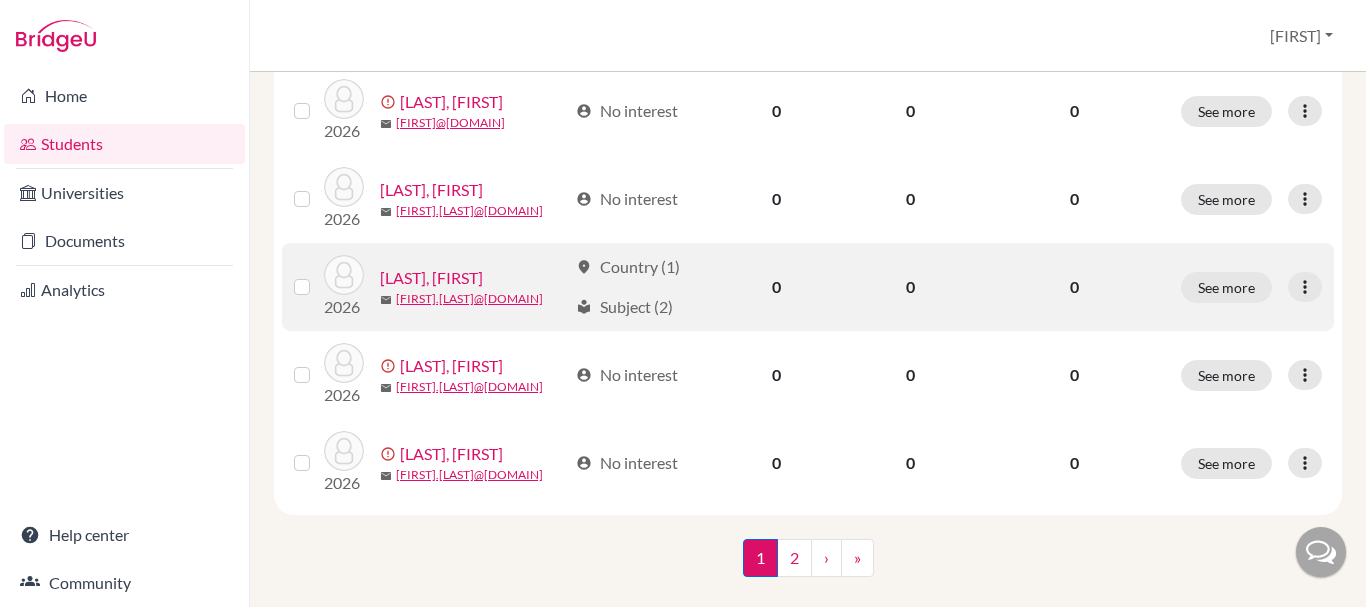 scroll, scrollTop: 1565, scrollLeft: 0, axis: vertical 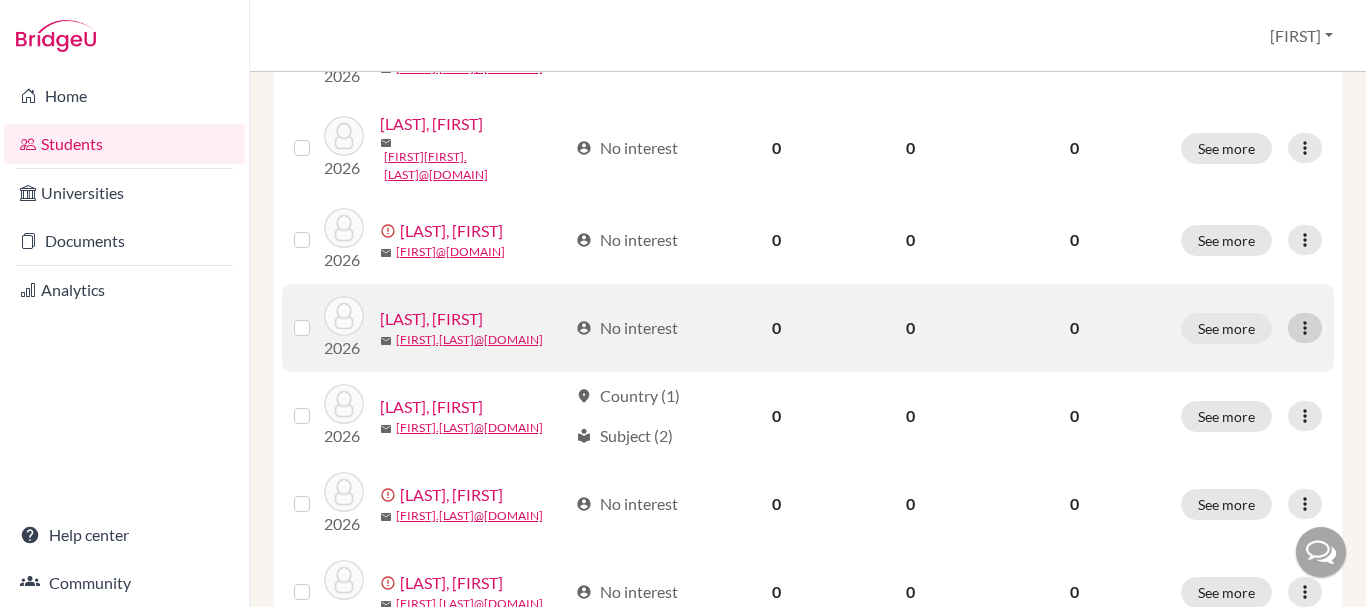 click at bounding box center [1305, 328] 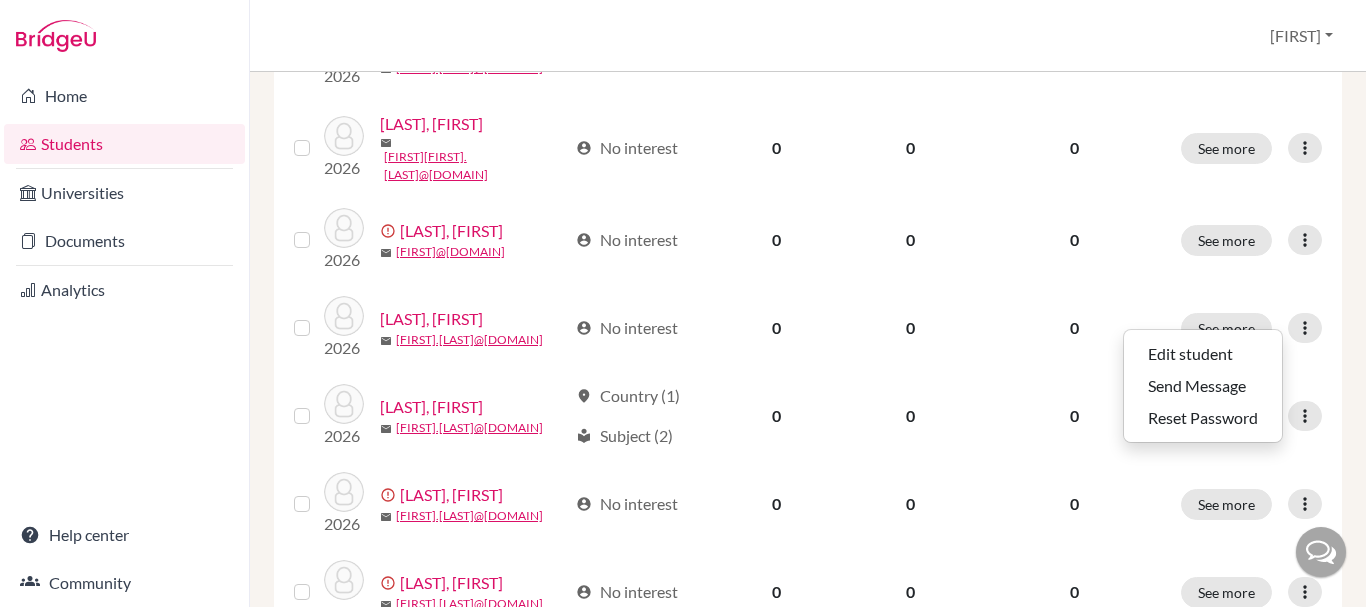 click on "Students overview
Trisha
Profile
School Settings
Log out" at bounding box center [808, 36] 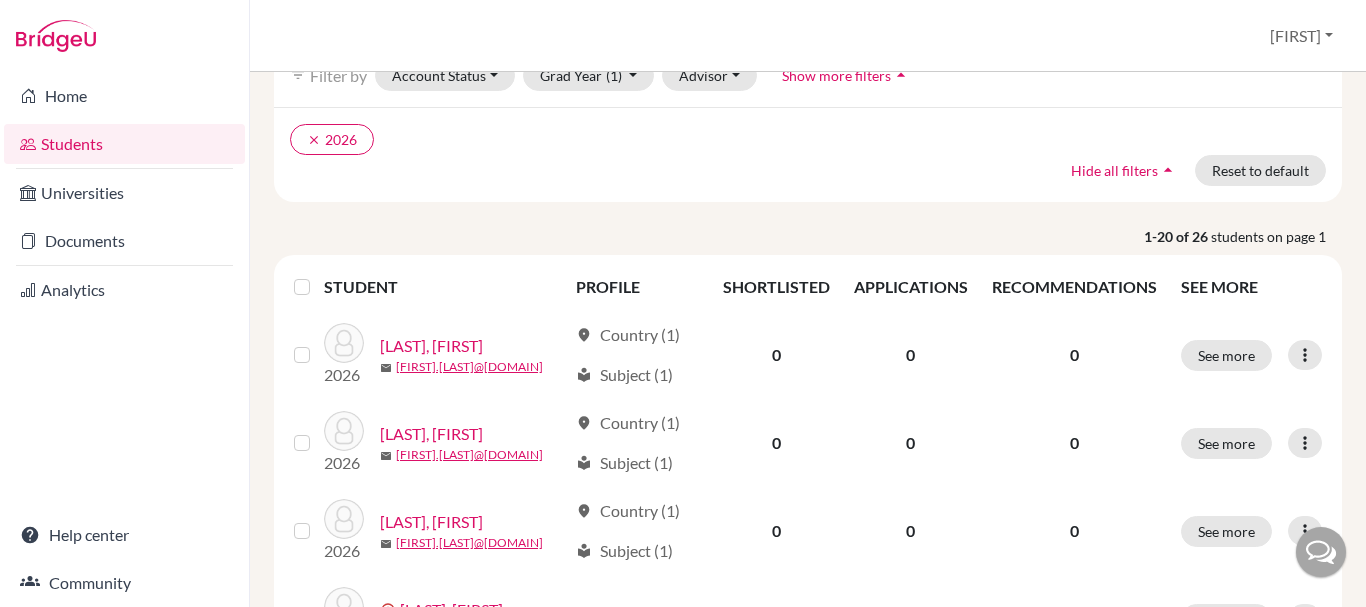 scroll, scrollTop: 0, scrollLeft: 0, axis: both 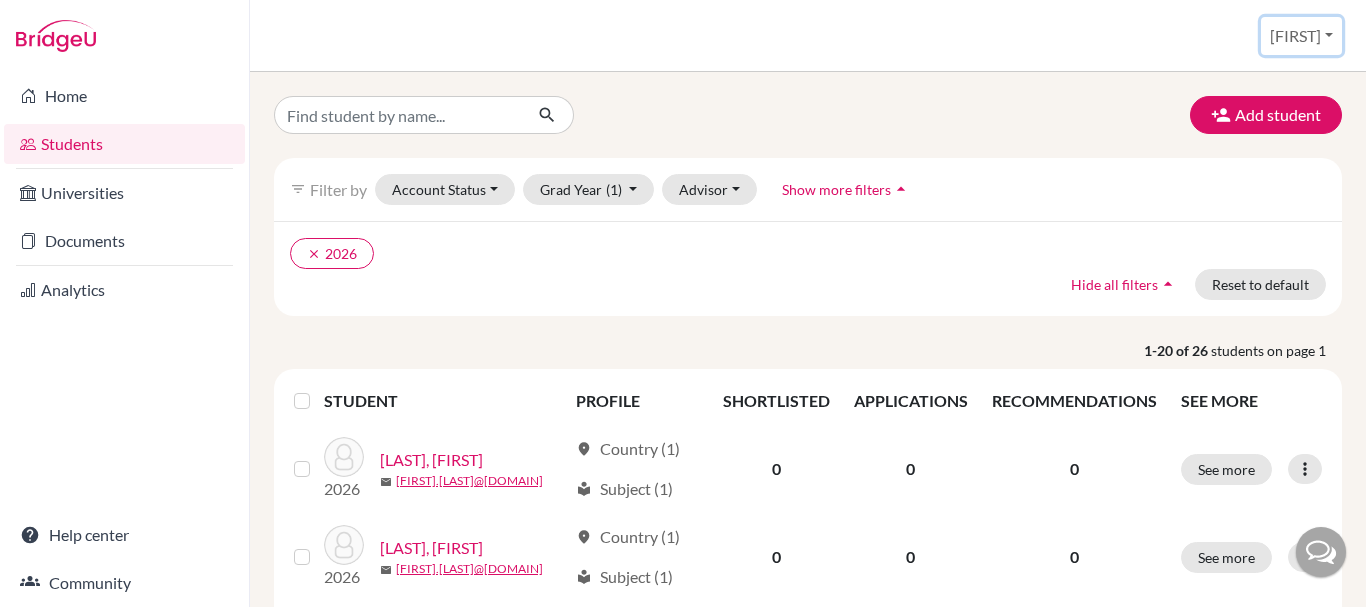 click on "[FIRST]" at bounding box center (1301, 36) 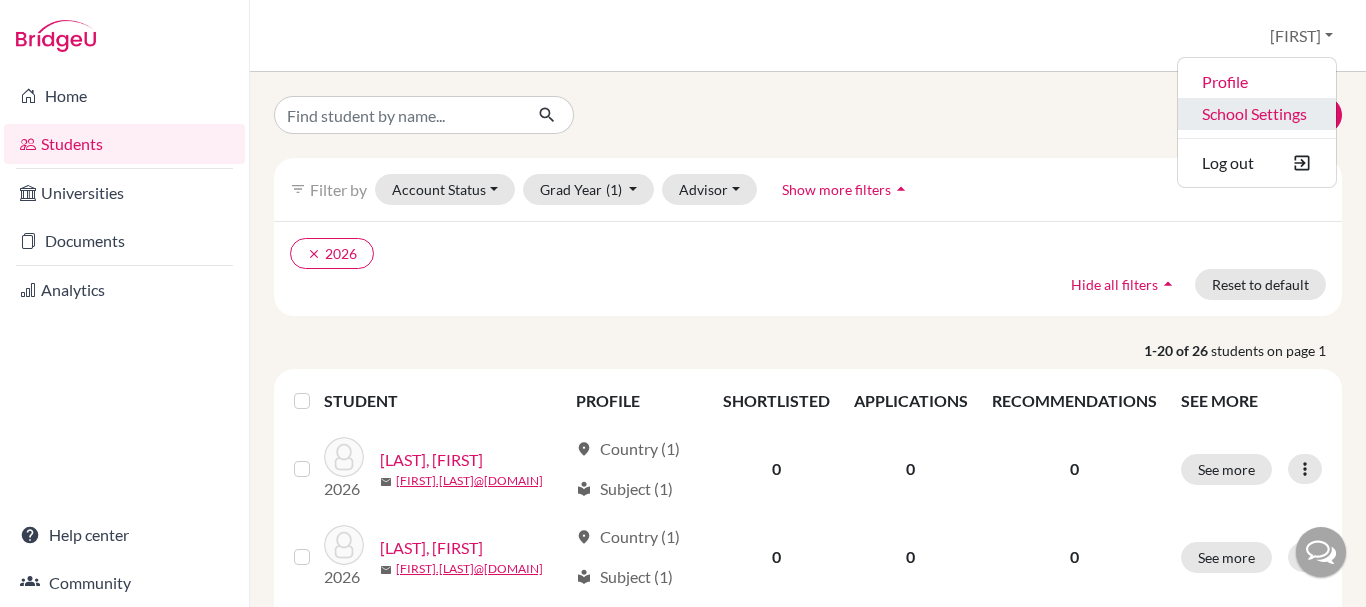 click on "School Settings" at bounding box center (1257, 114) 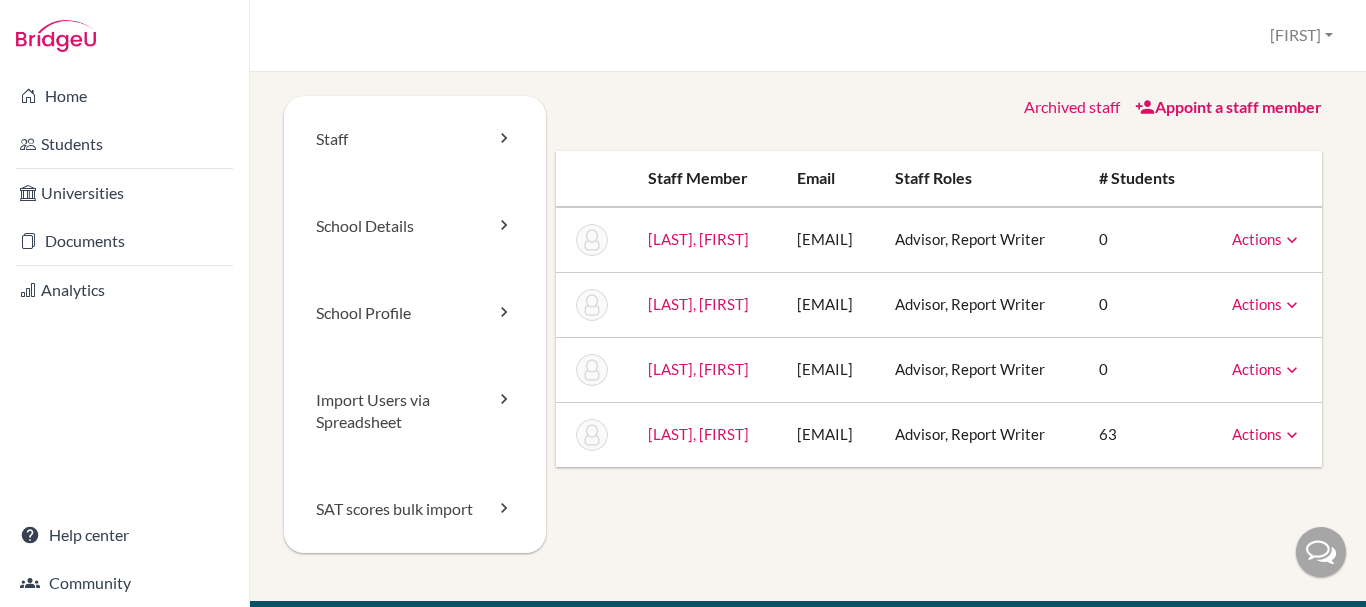 scroll, scrollTop: 0, scrollLeft: 0, axis: both 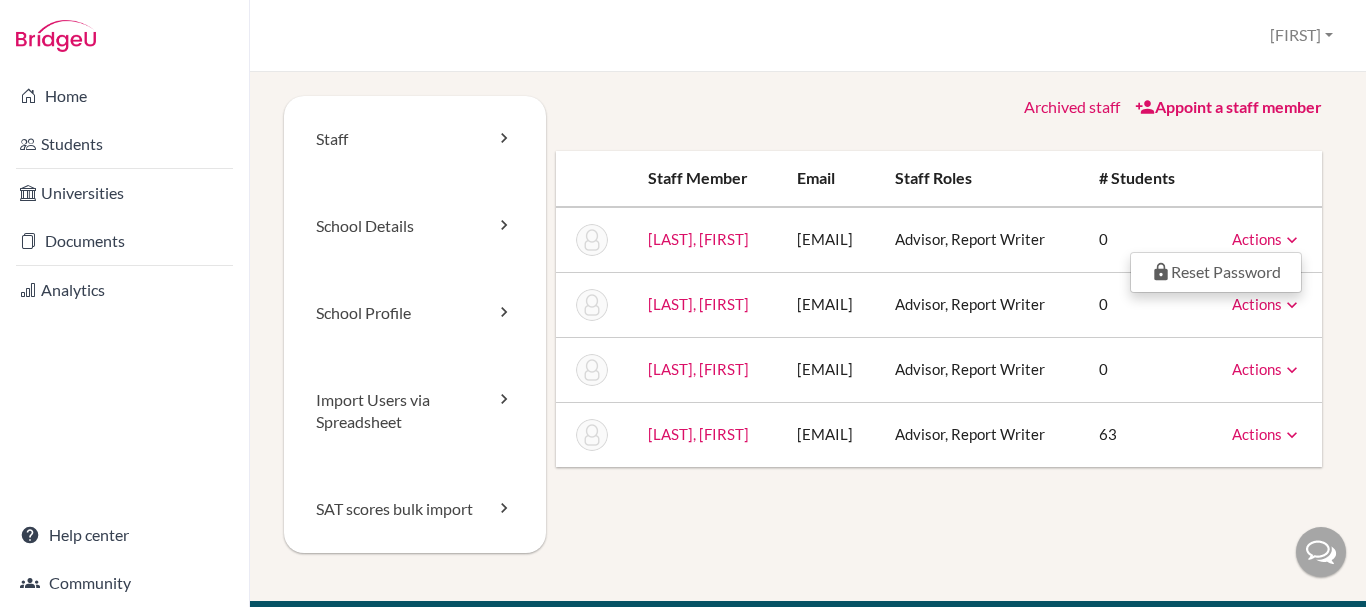 click on "Staff
School Details
School Profile
Import Users via Spreadsheet
SAT scores bulk import
Archived staff
Appoint a staff member
Staff member
Email
Staff roles
# students
[LAST], [FIRST]
[EMAIL]
Advisor, Report Writer
0
Actions
Reset Password
[LAST], [FIRST]
[EMAIL]
Advisor, Report Writer
0
Actions
Message
Reset Password
Archive
[LAST], [FIRST]
[EMAIL]
Advisor, Report Writer
0
Actions
Message
Reset Password
Archive
[LAST], [FIRST]
[EMAIL]
Advisor, Report Writer
63
Actions
Message
Reset Password
Archive
About
Resources
Terms
Privacy
Cookies
Acknowledgements" at bounding box center [808, 339] 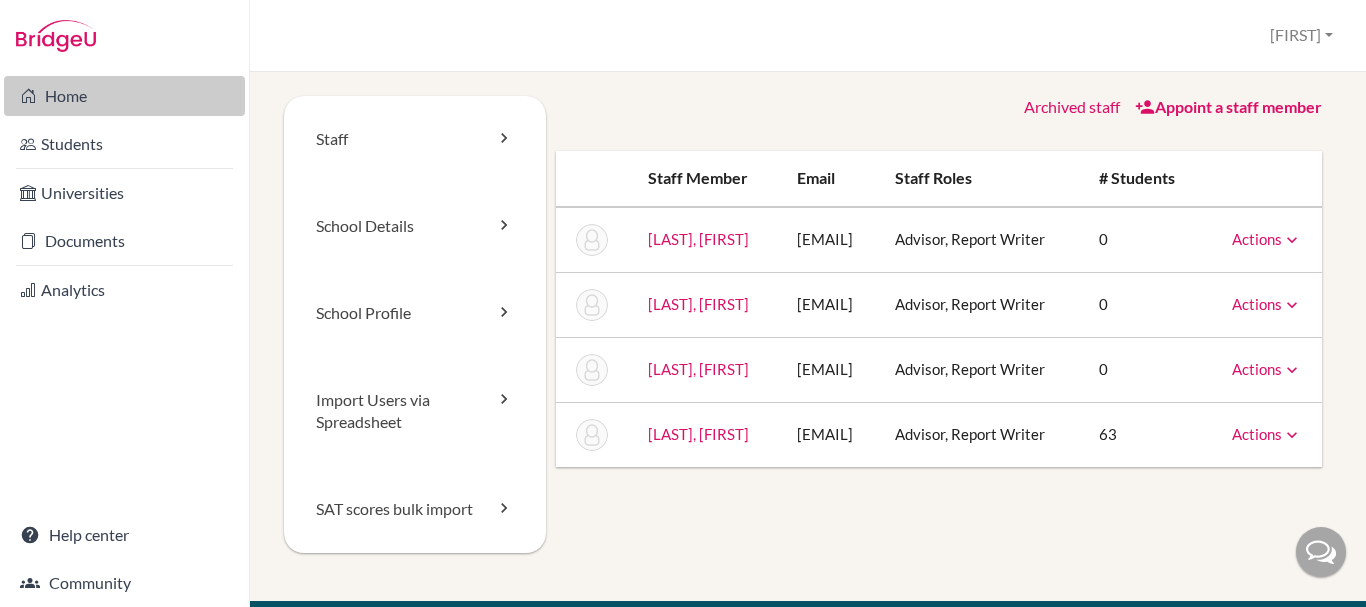 click on "Home" at bounding box center [124, 96] 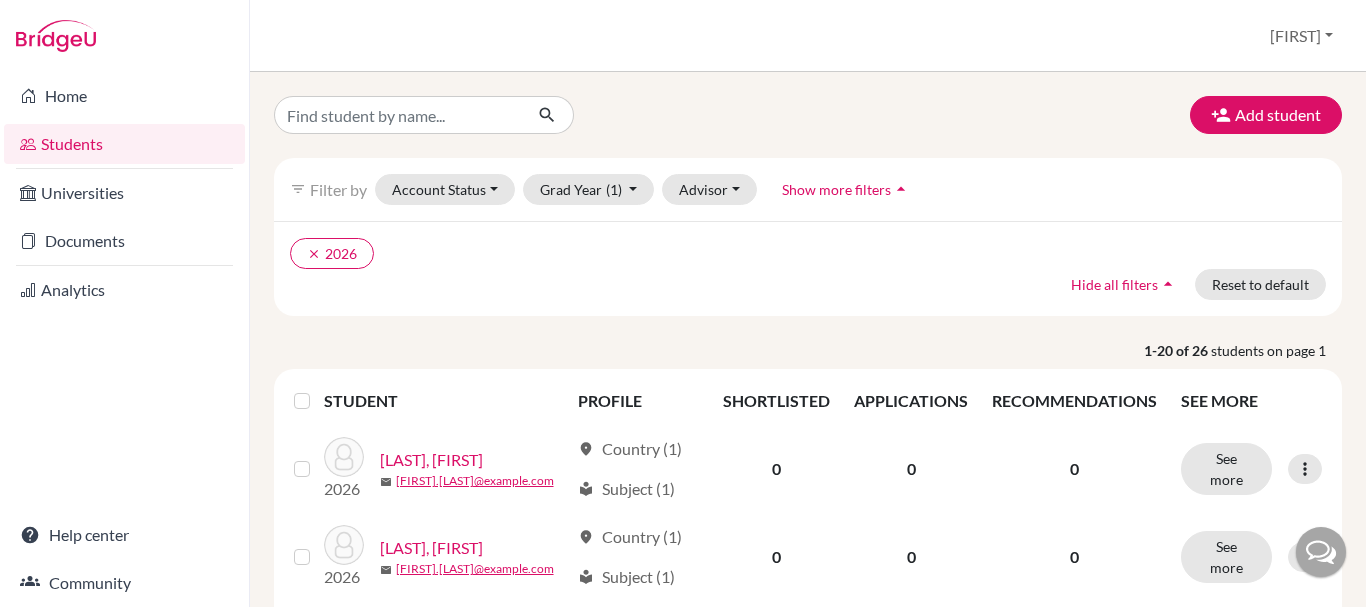 scroll, scrollTop: 0, scrollLeft: 0, axis: both 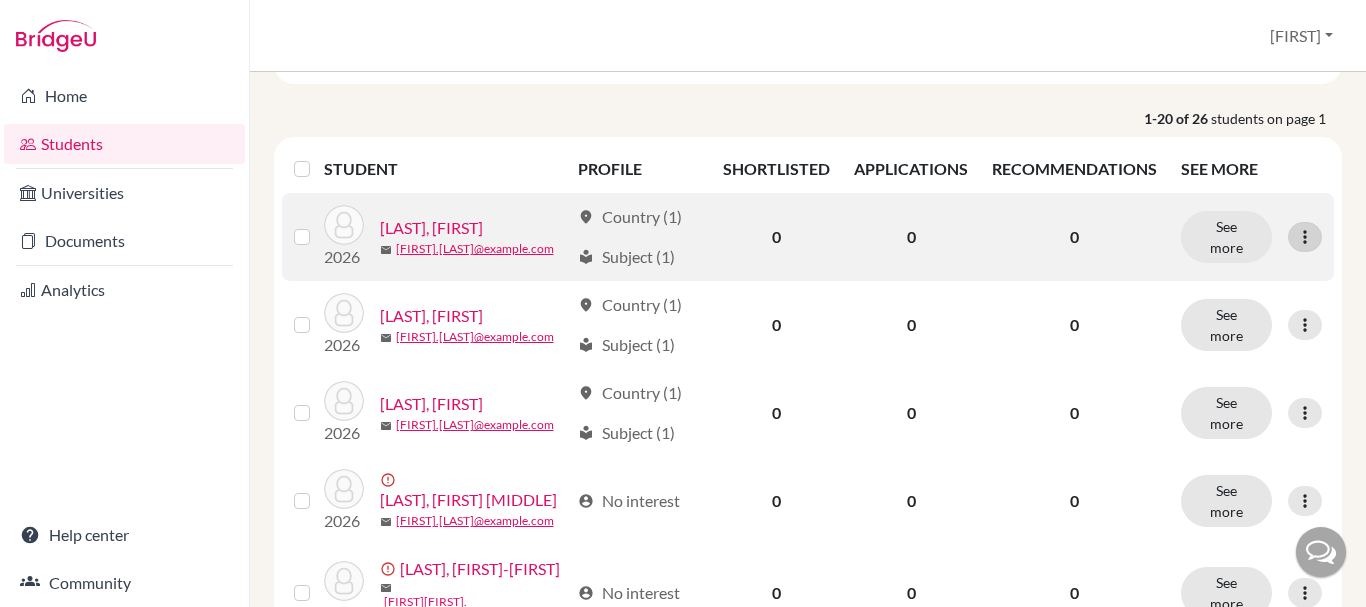 click at bounding box center (1305, 237) 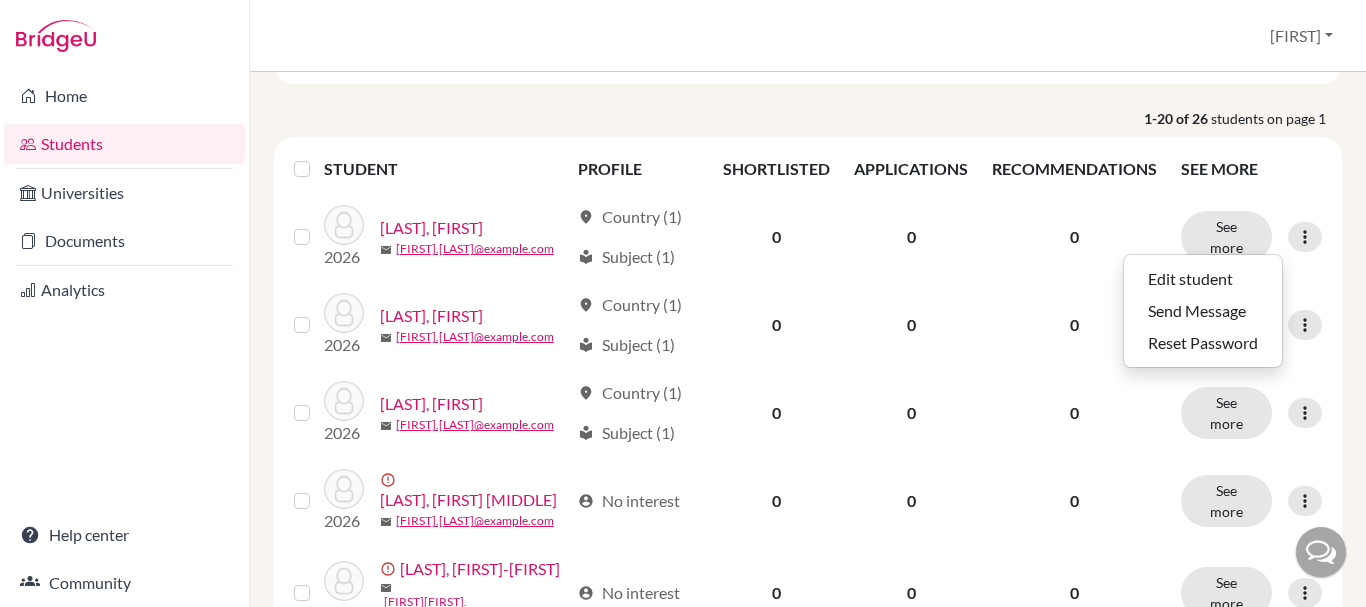 click on "clear 2026 Hide all filters arrow_drop_up Reset to default" at bounding box center [808, 36] 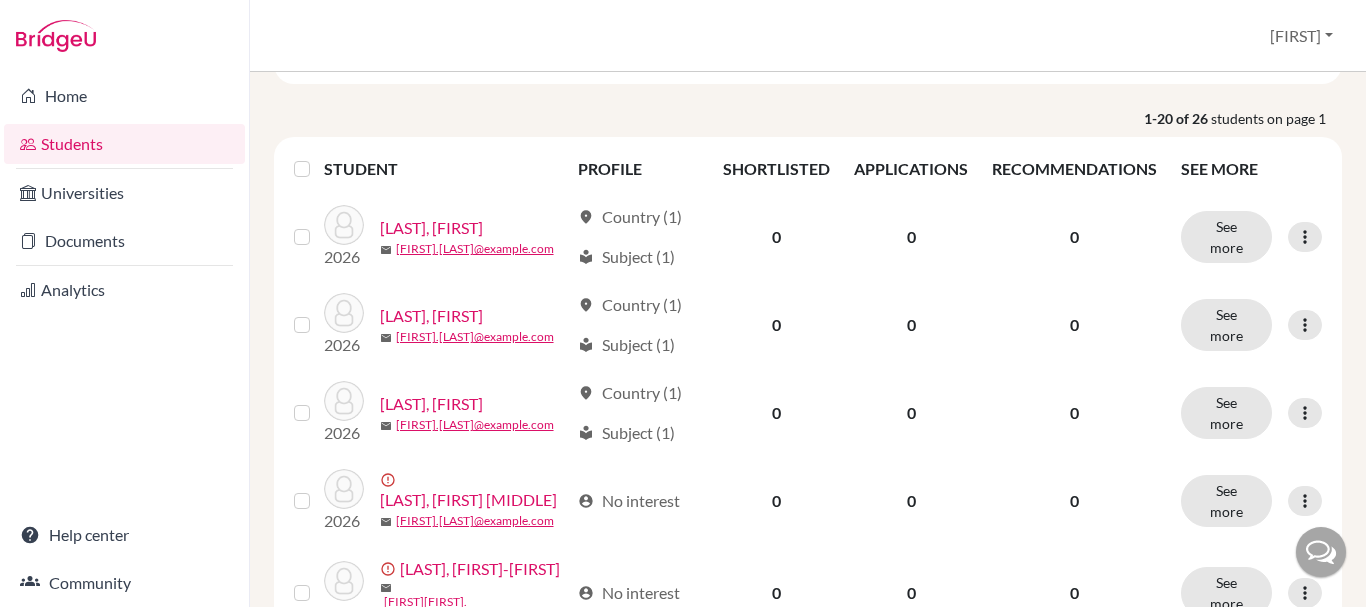 click at bounding box center [56, 36] 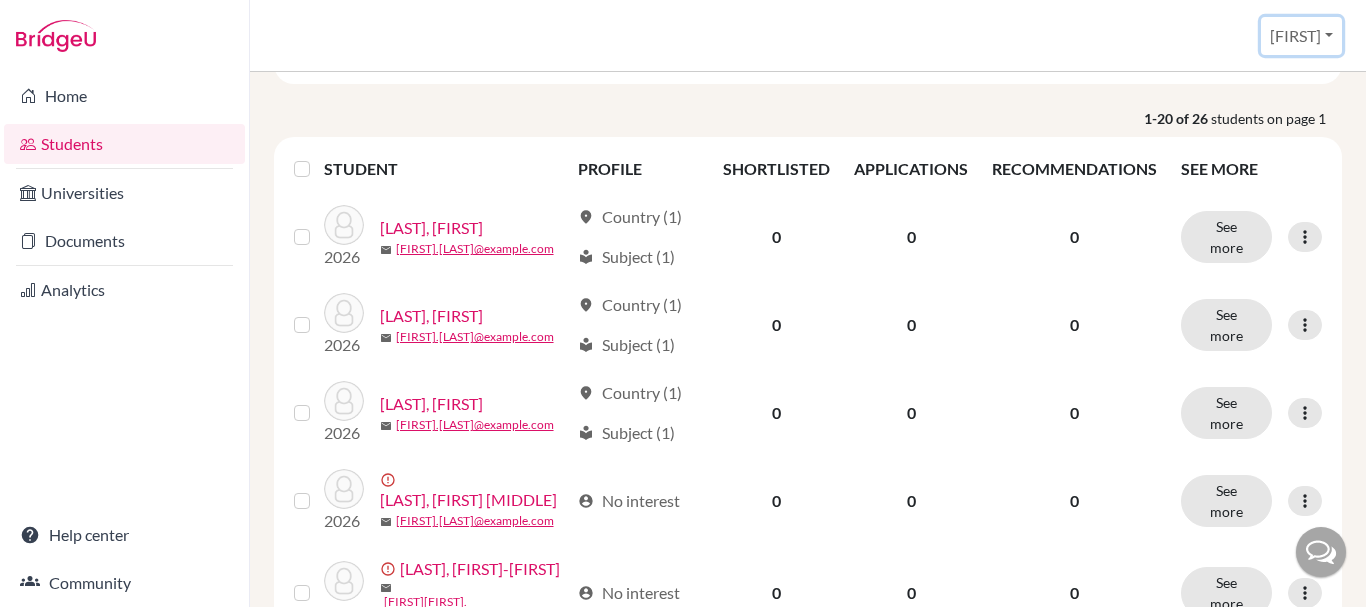 click on "[FIRST]" at bounding box center (1301, 36) 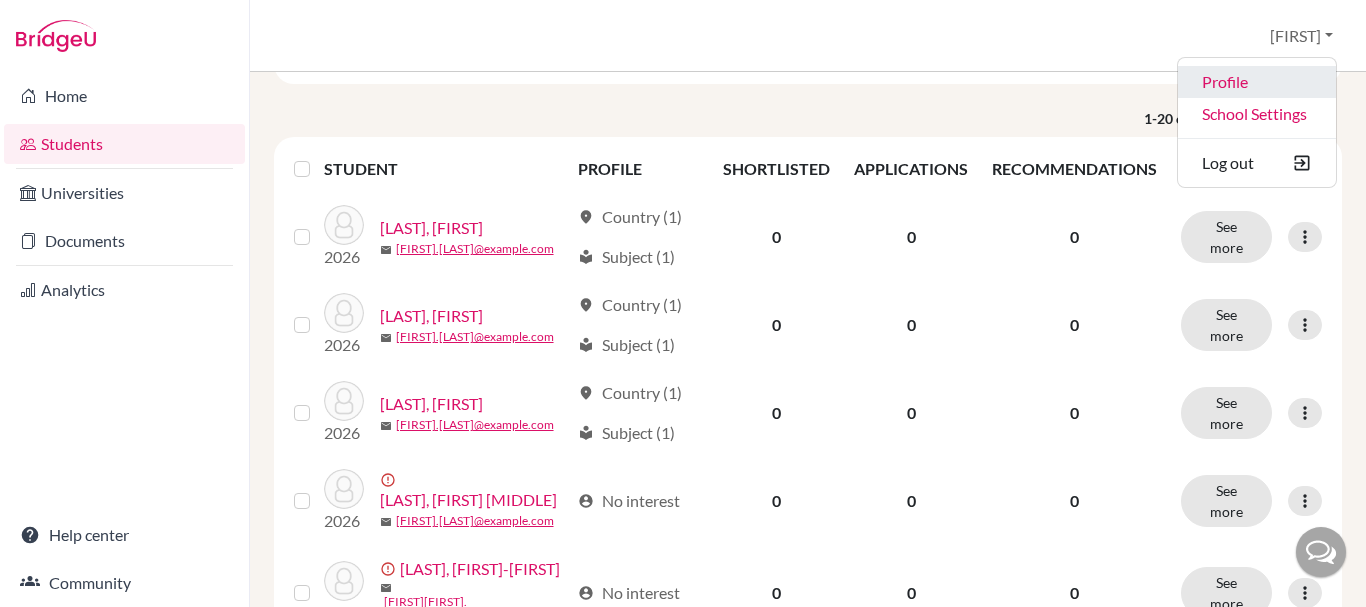 click on "Profile" at bounding box center (1257, 82) 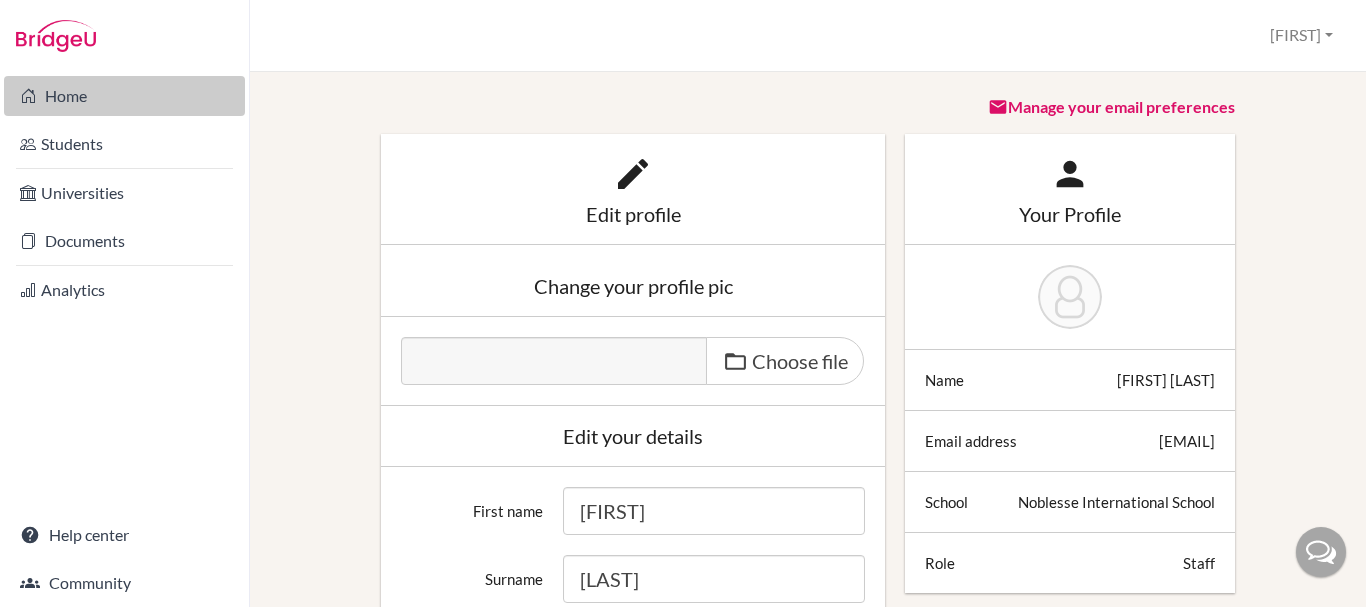 drag, startPoint x: 0, startPoint y: 0, endPoint x: 83, endPoint y: 101, distance: 130.72873 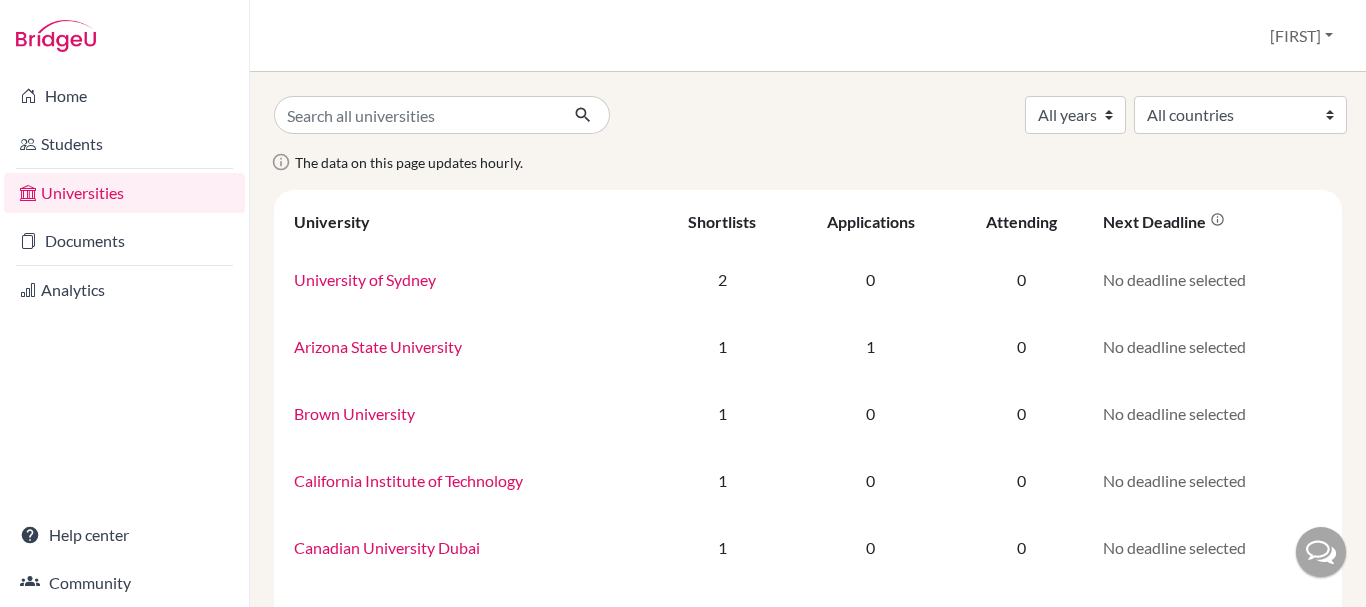 scroll, scrollTop: 0, scrollLeft: 0, axis: both 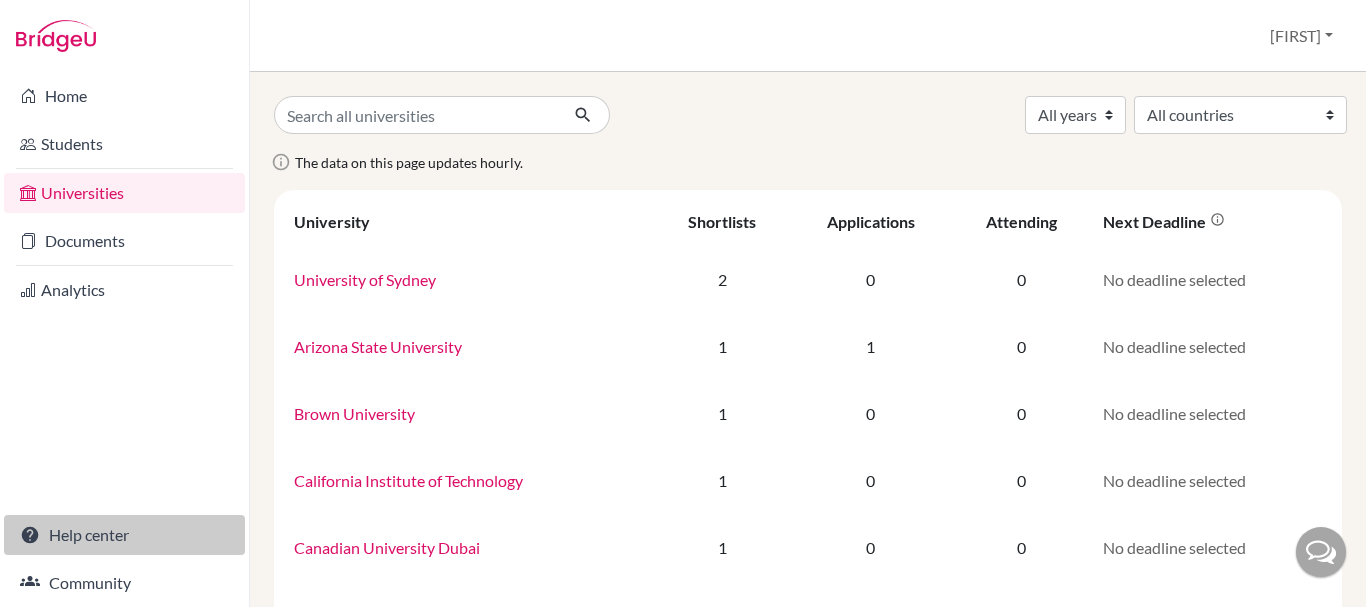 click on "Help center" at bounding box center (124, 535) 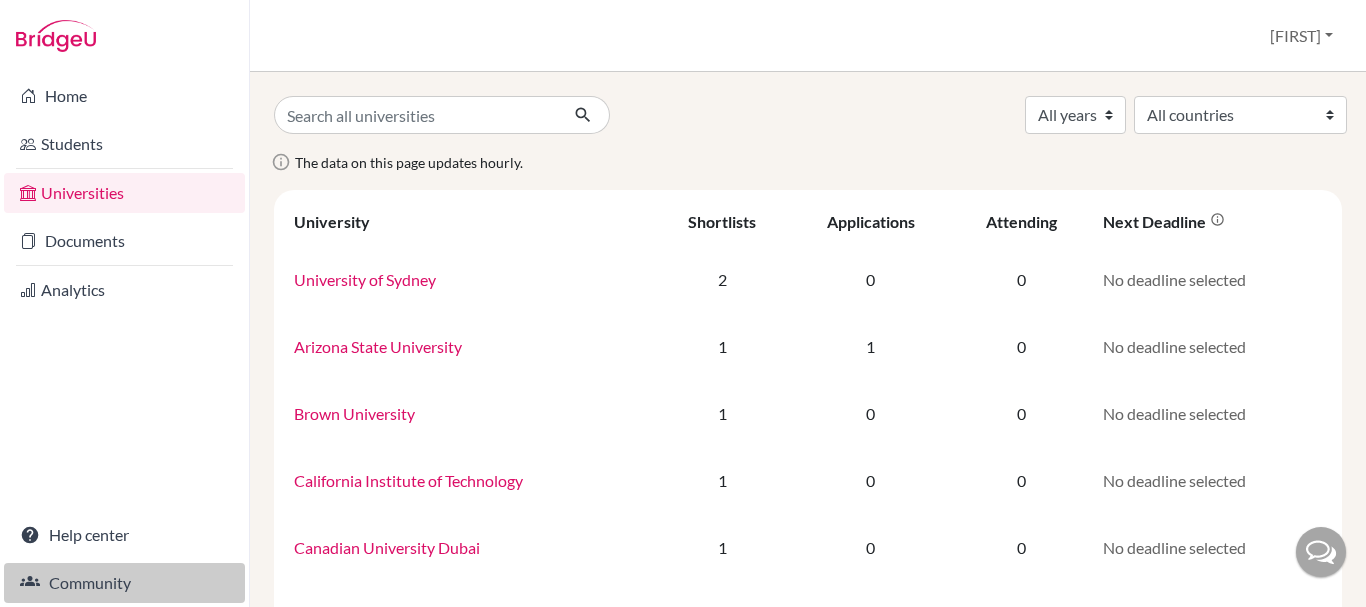 click on "Community" at bounding box center (124, 583) 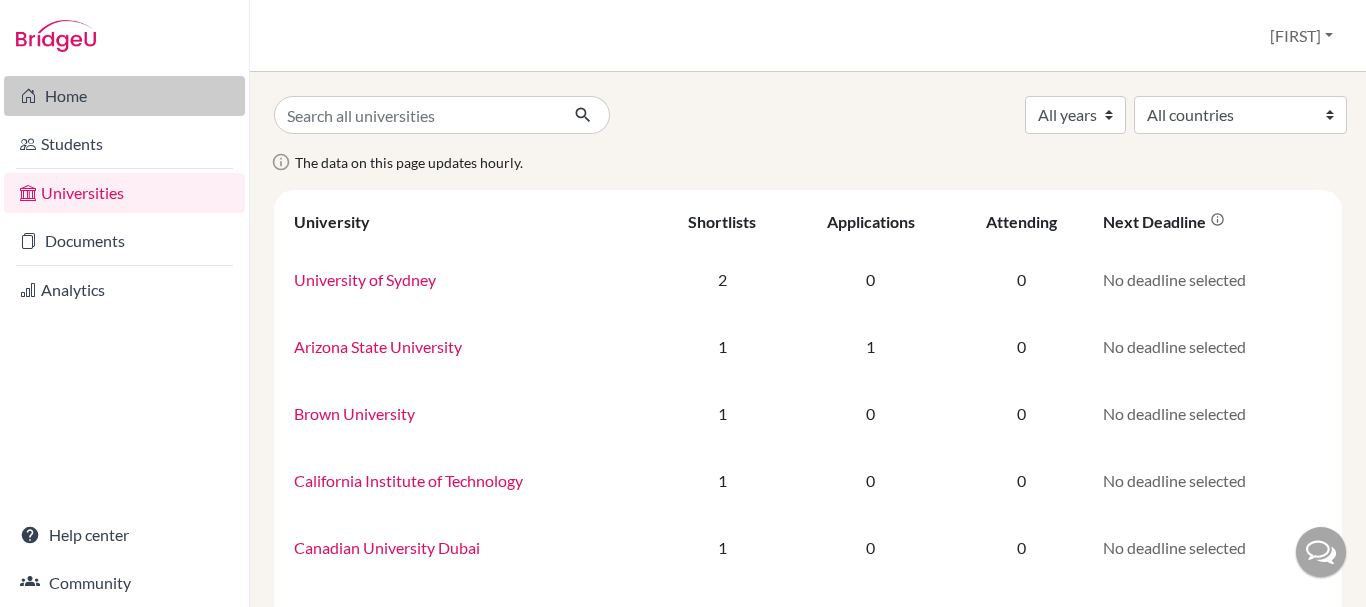 click on "Home" at bounding box center (124, 96) 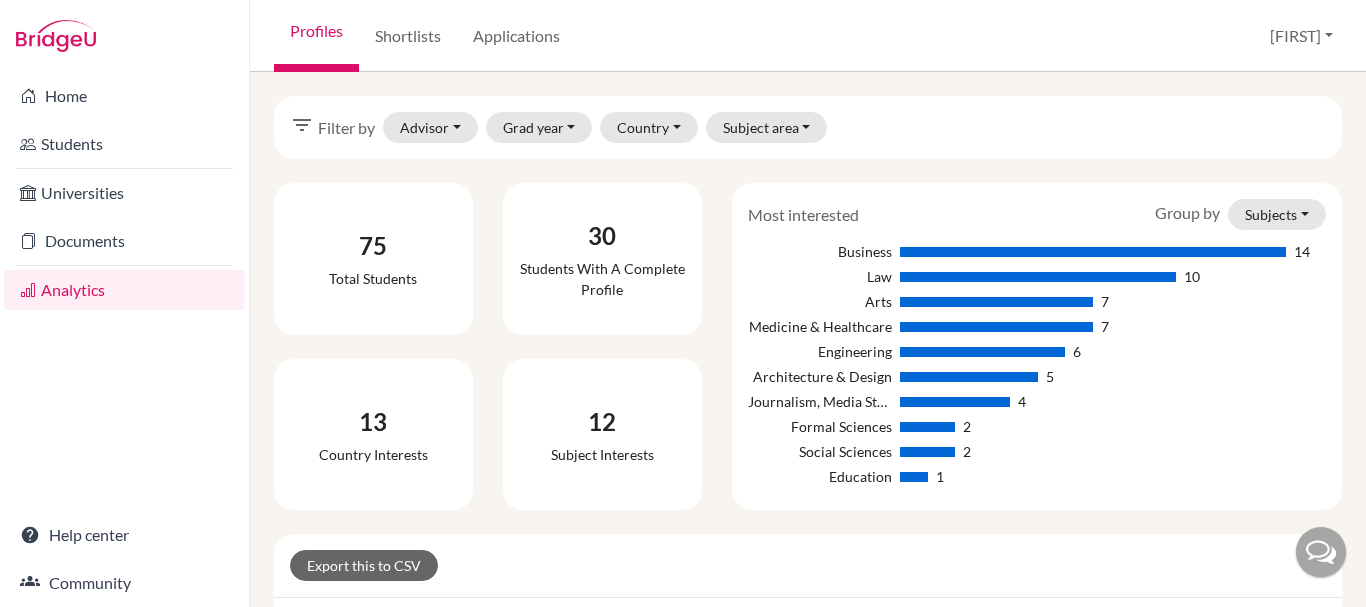 scroll, scrollTop: 0, scrollLeft: 0, axis: both 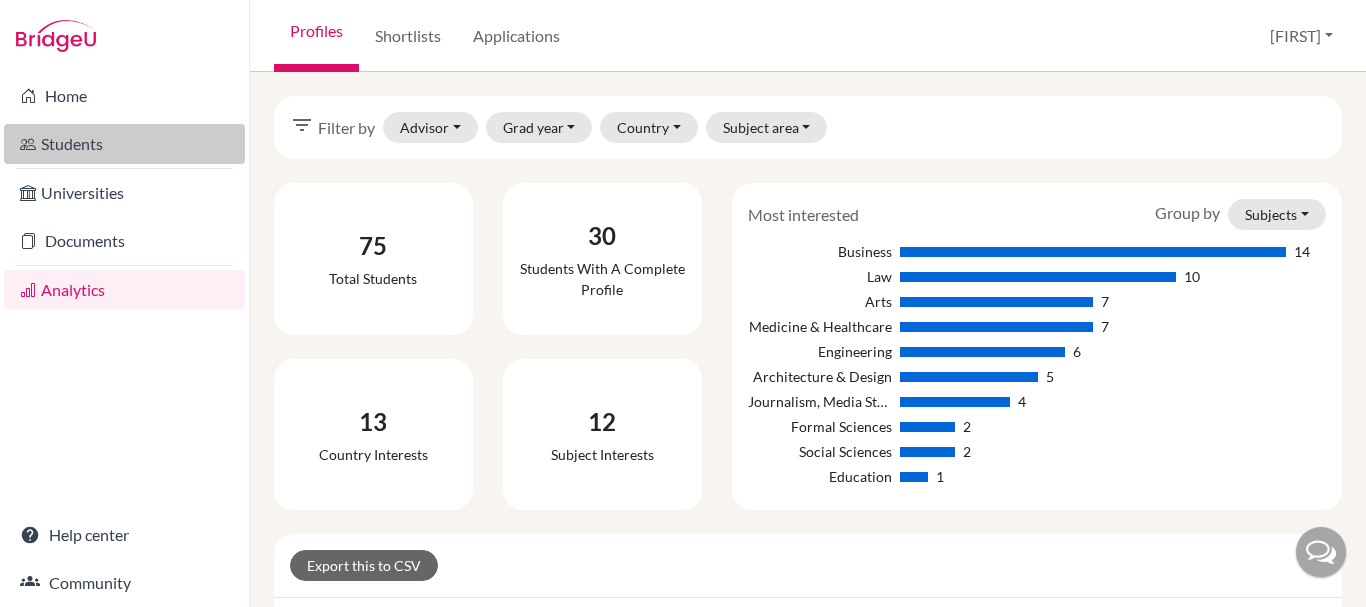 click on "Students" at bounding box center (124, 144) 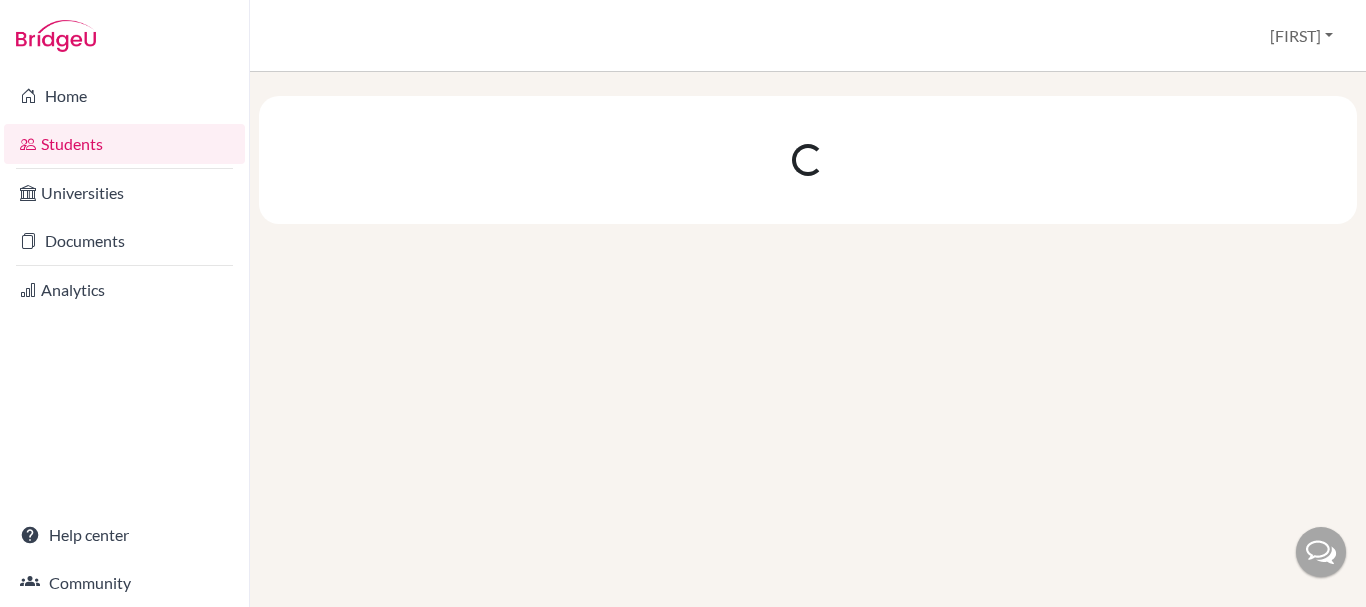 scroll, scrollTop: 0, scrollLeft: 0, axis: both 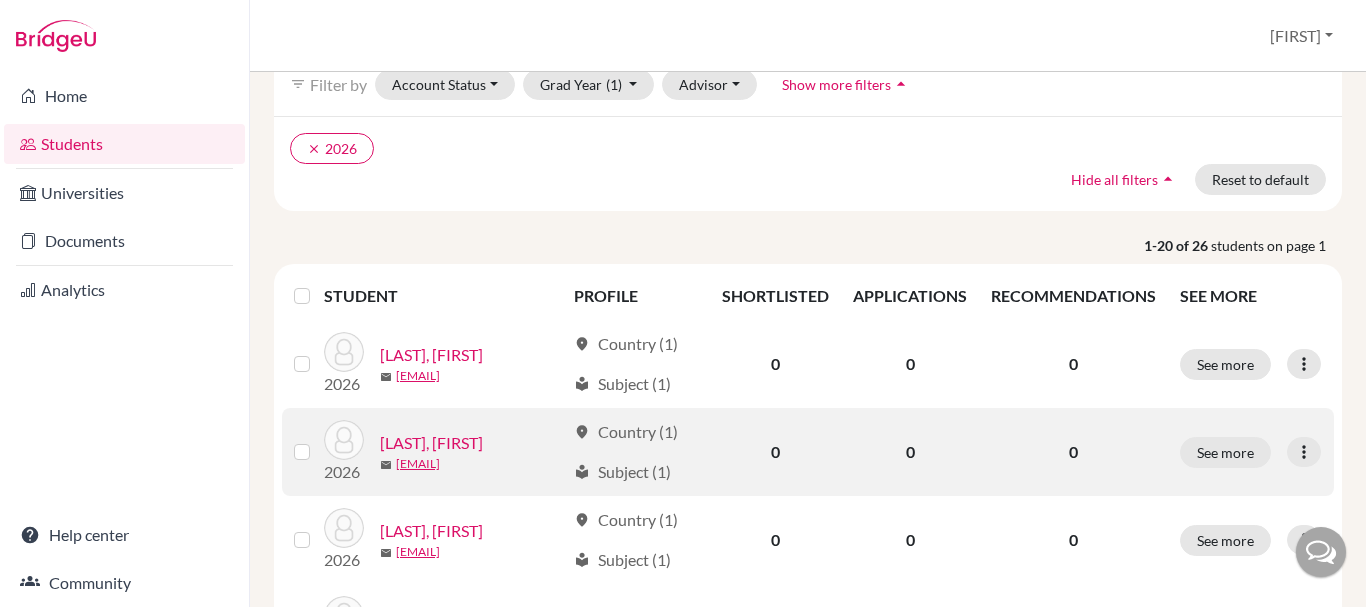click on "Christensen, Sophia" at bounding box center (431, 443) 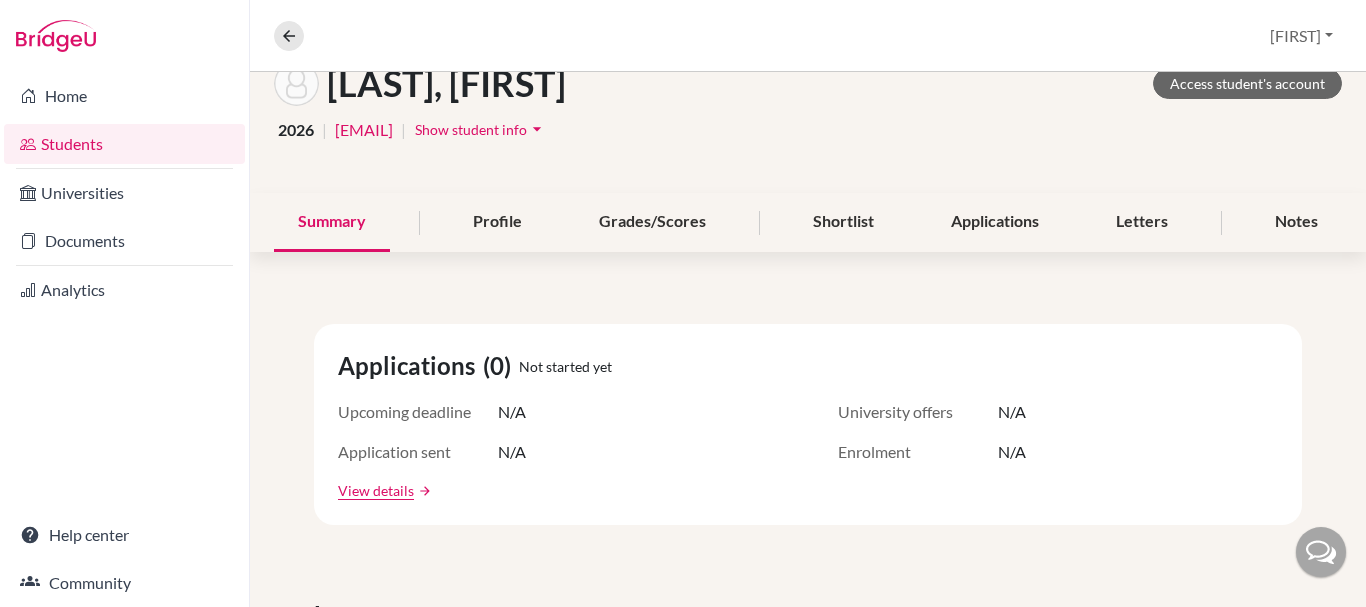 scroll, scrollTop: 77, scrollLeft: 0, axis: vertical 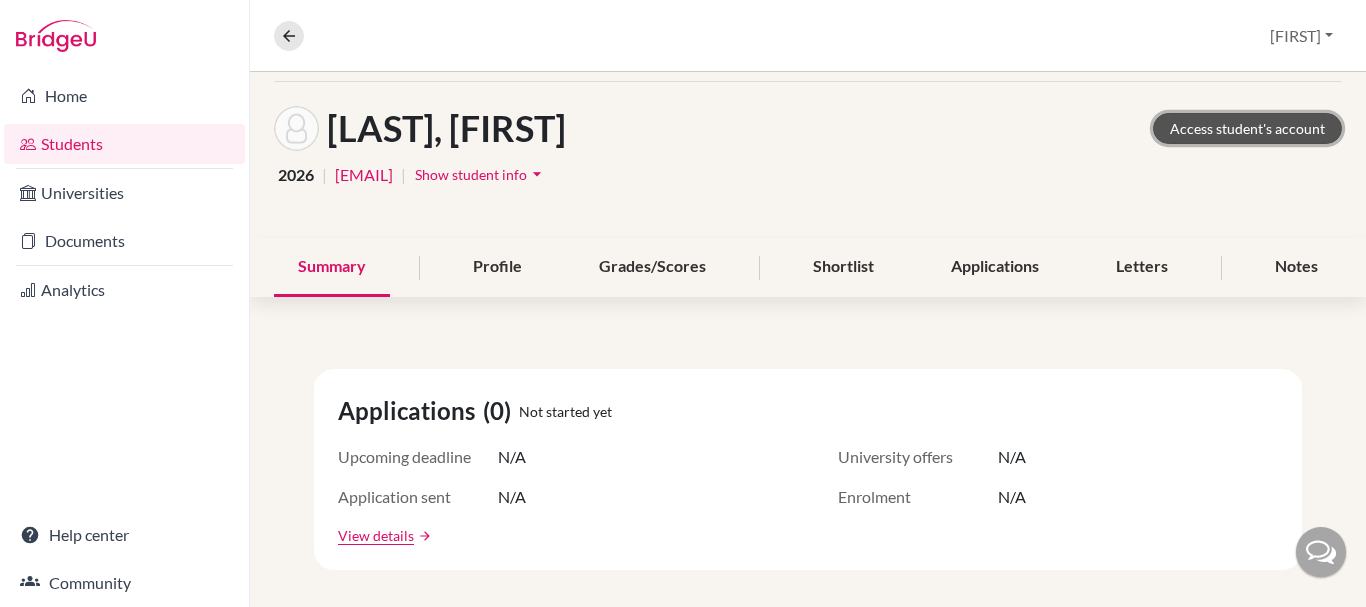 click on "Access student's account" at bounding box center (1247, 128) 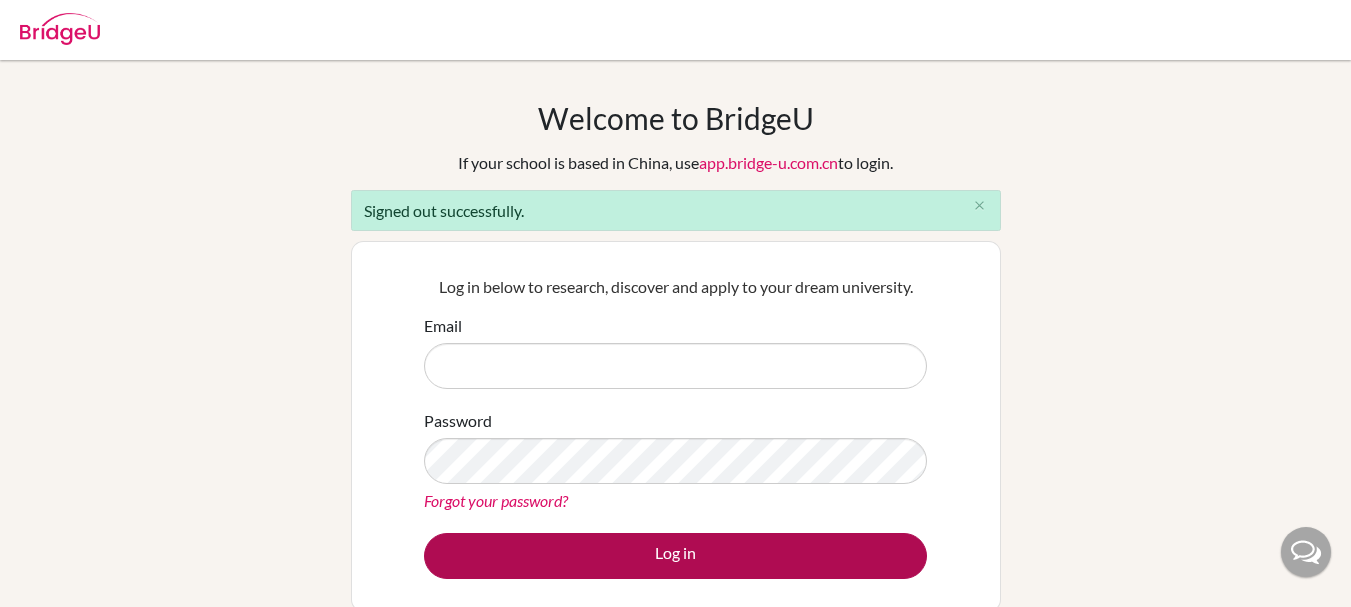 scroll, scrollTop: 0, scrollLeft: 0, axis: both 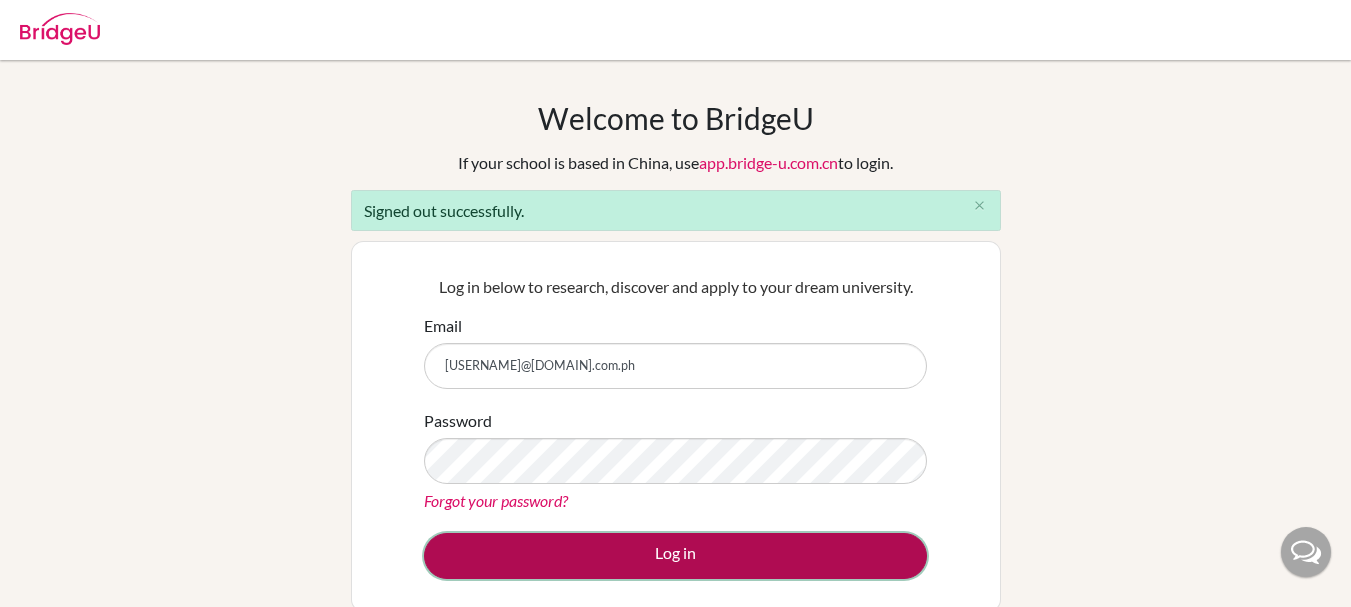 click on "Log in" at bounding box center [675, 556] 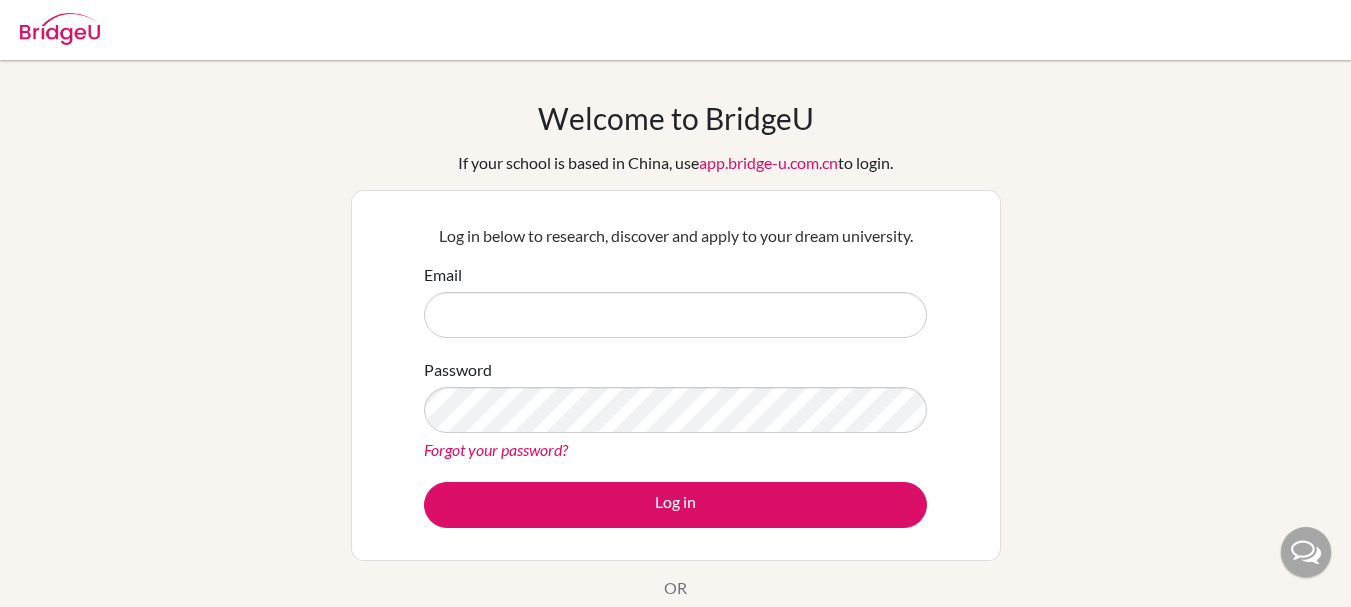 scroll, scrollTop: 0, scrollLeft: 0, axis: both 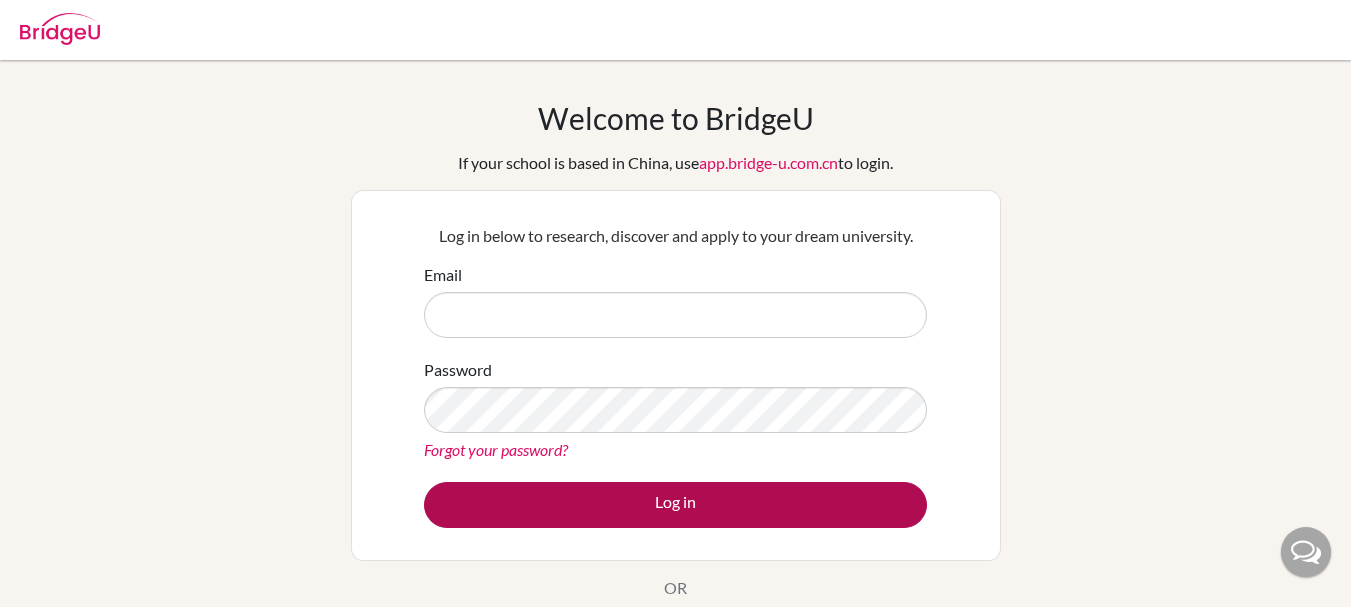 type on "[USERNAME]@[DOMAIN].com.ph" 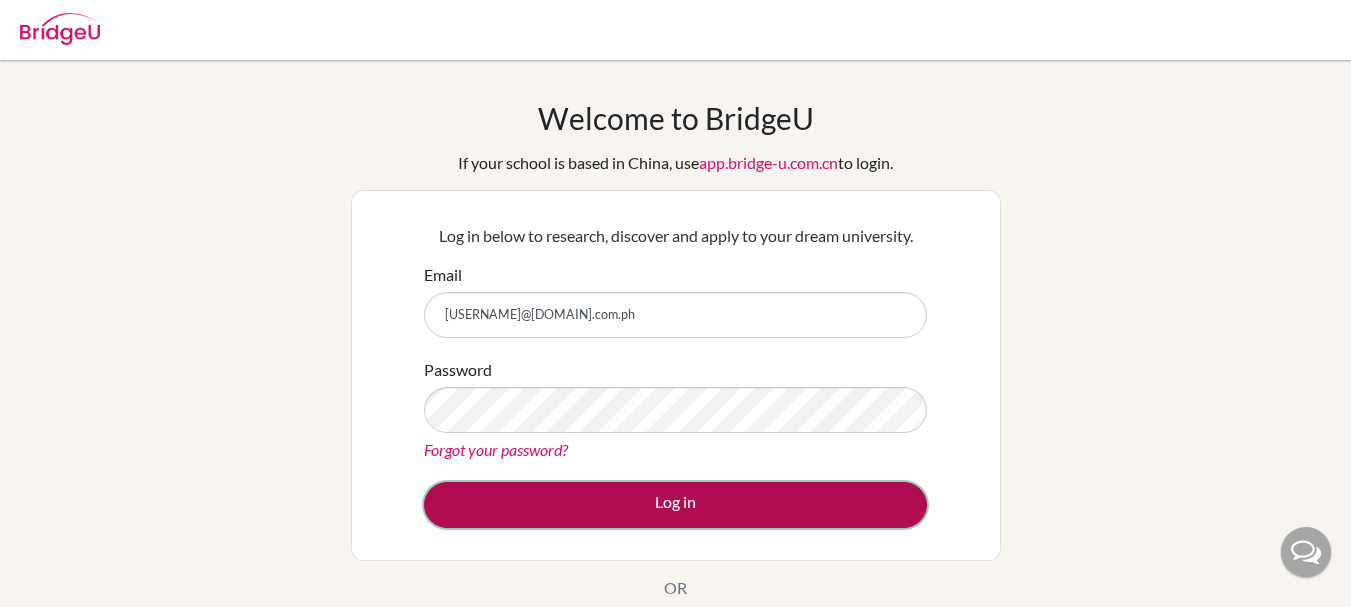 click on "Log in" at bounding box center (675, 505) 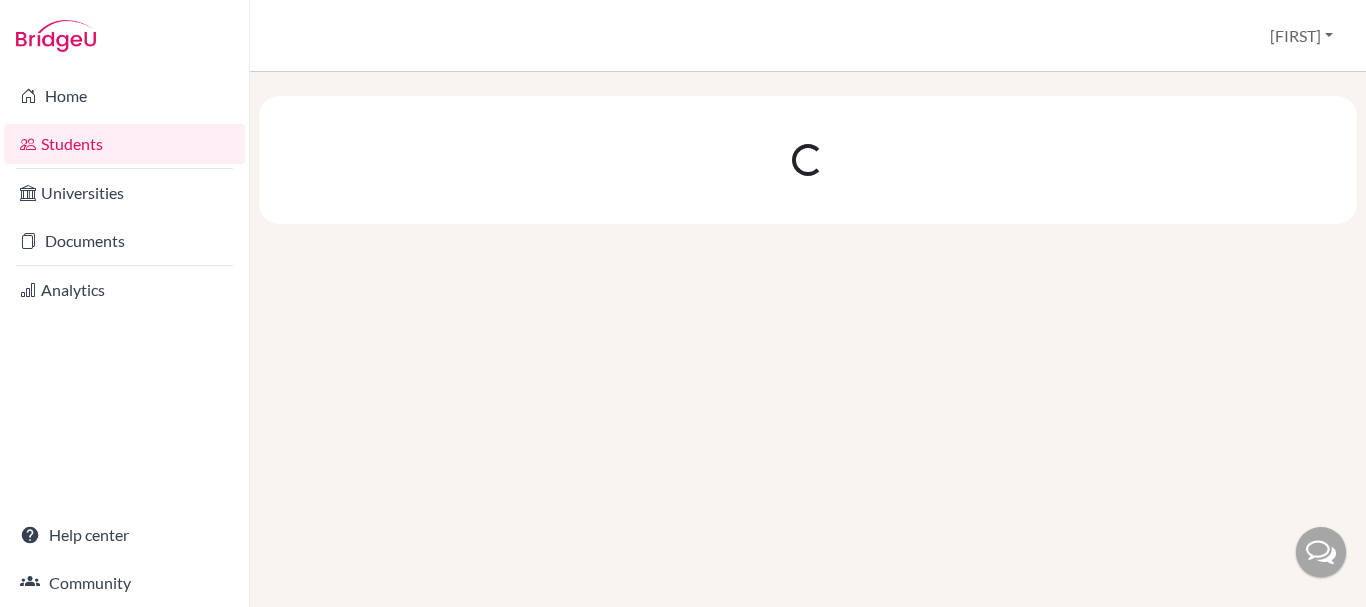 scroll, scrollTop: 0, scrollLeft: 0, axis: both 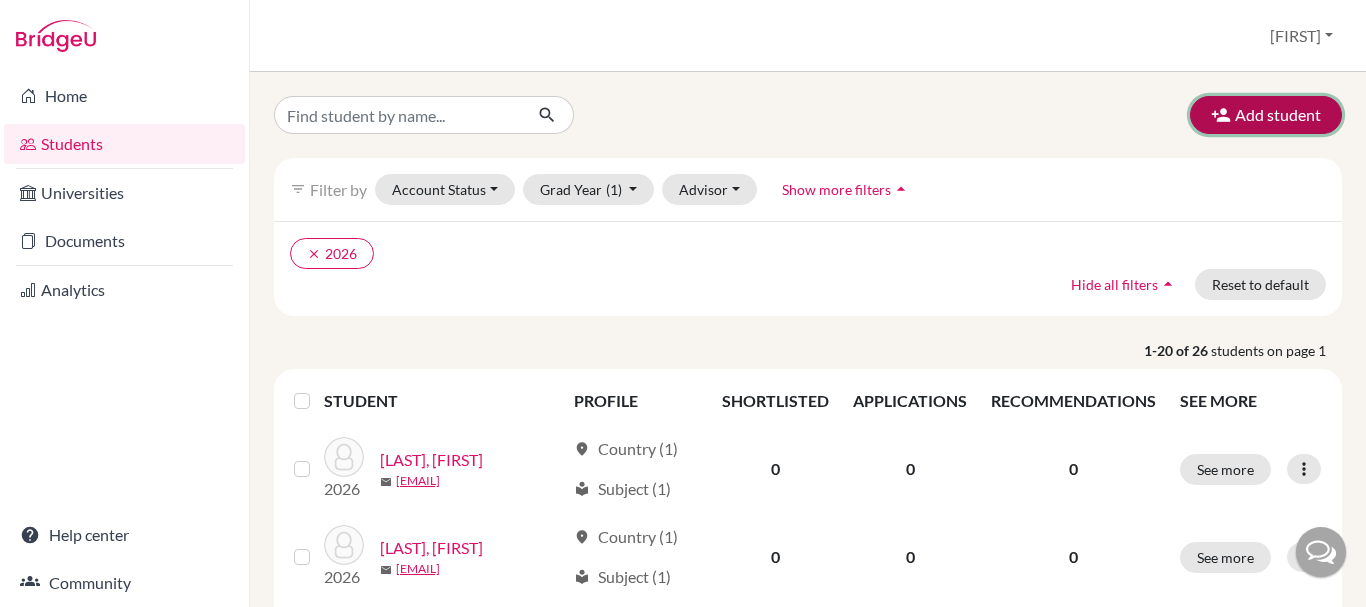 click on "Add student" at bounding box center (1266, 115) 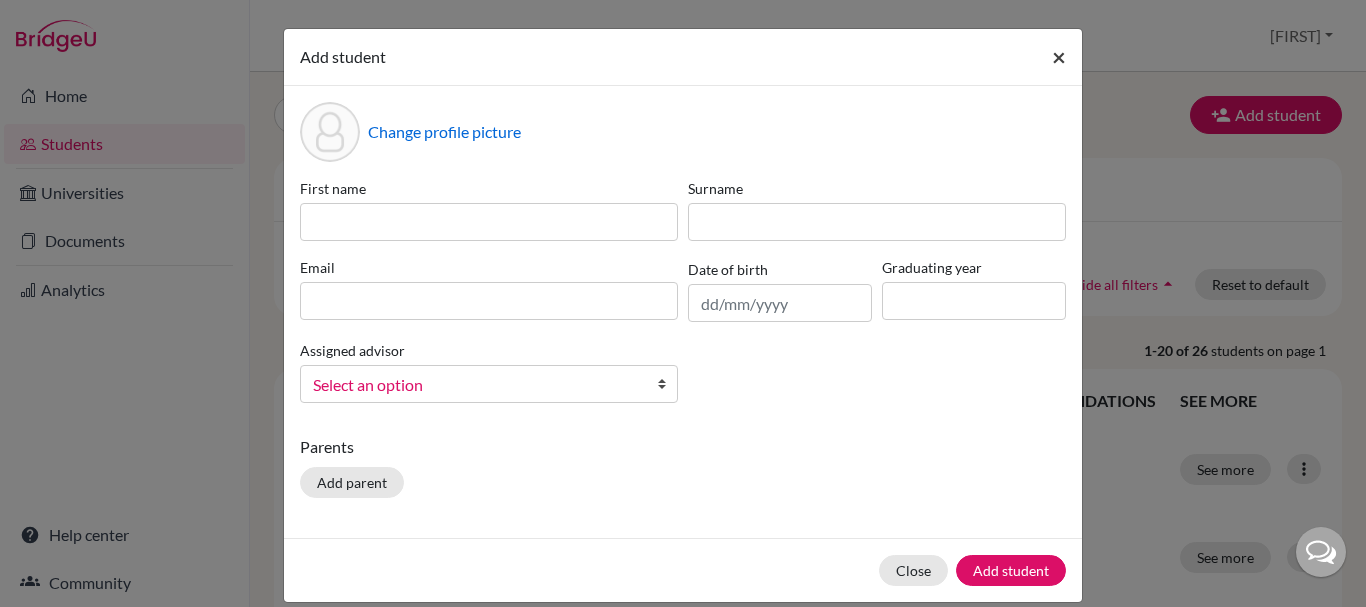 click on "×" at bounding box center [1059, 56] 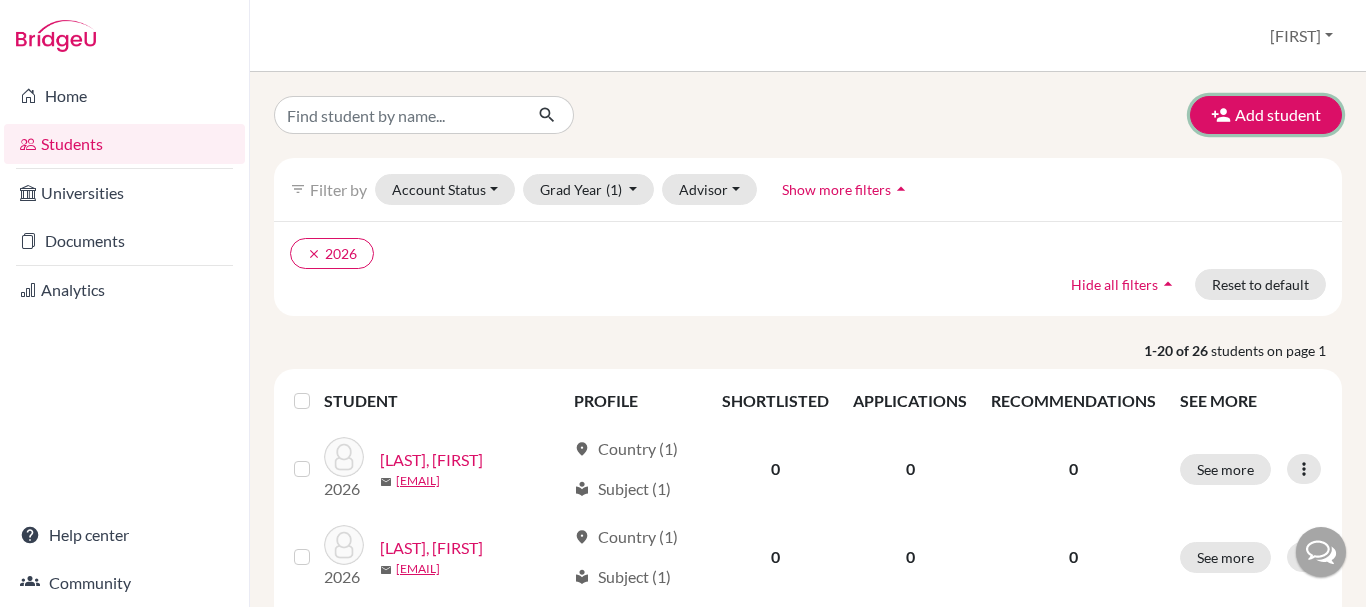 scroll, scrollTop: 180, scrollLeft: 0, axis: vertical 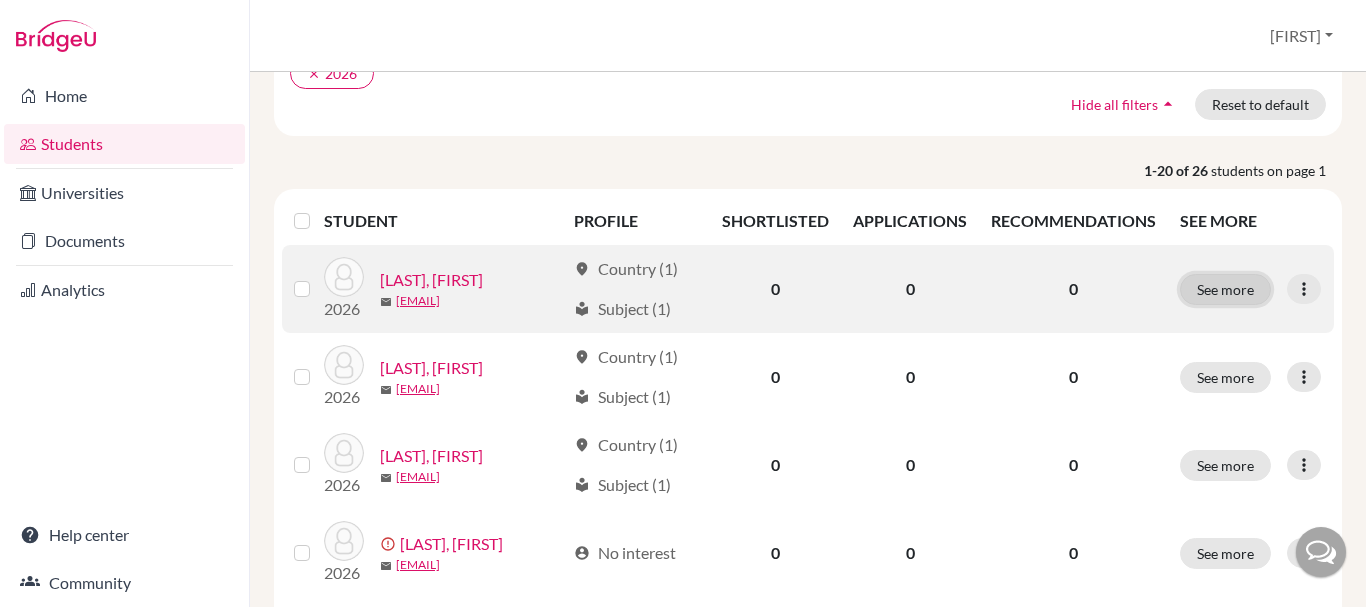 click on "See more" at bounding box center (1225, 289) 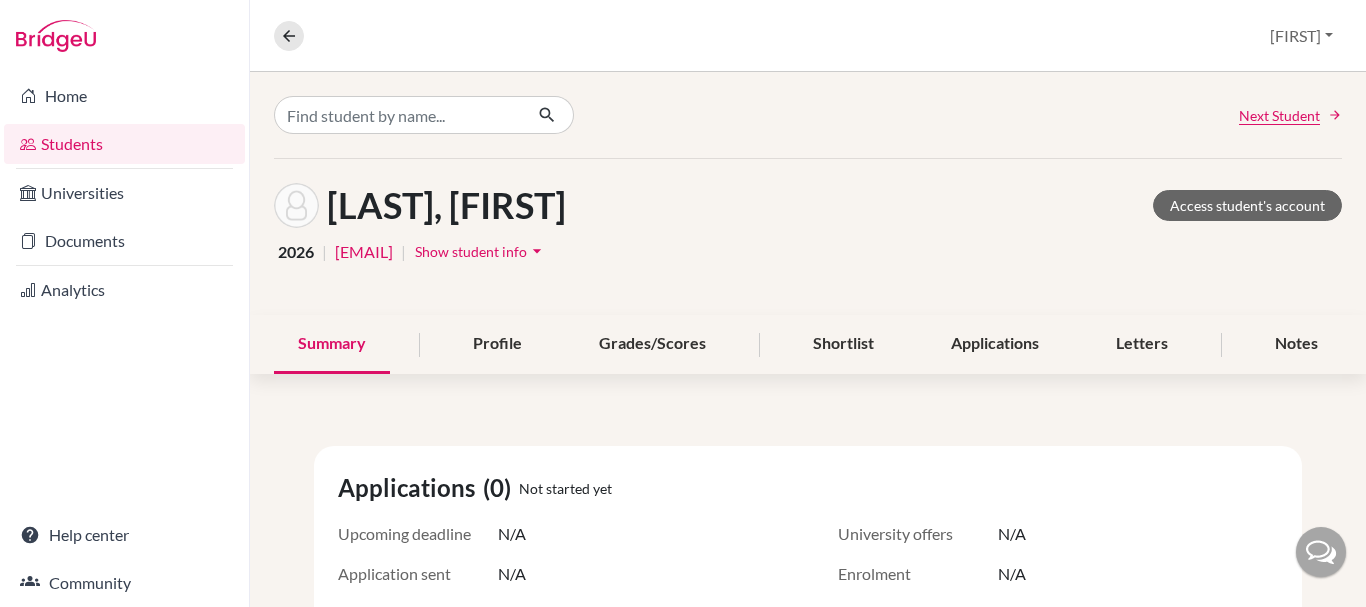 scroll, scrollTop: 82, scrollLeft: 0, axis: vertical 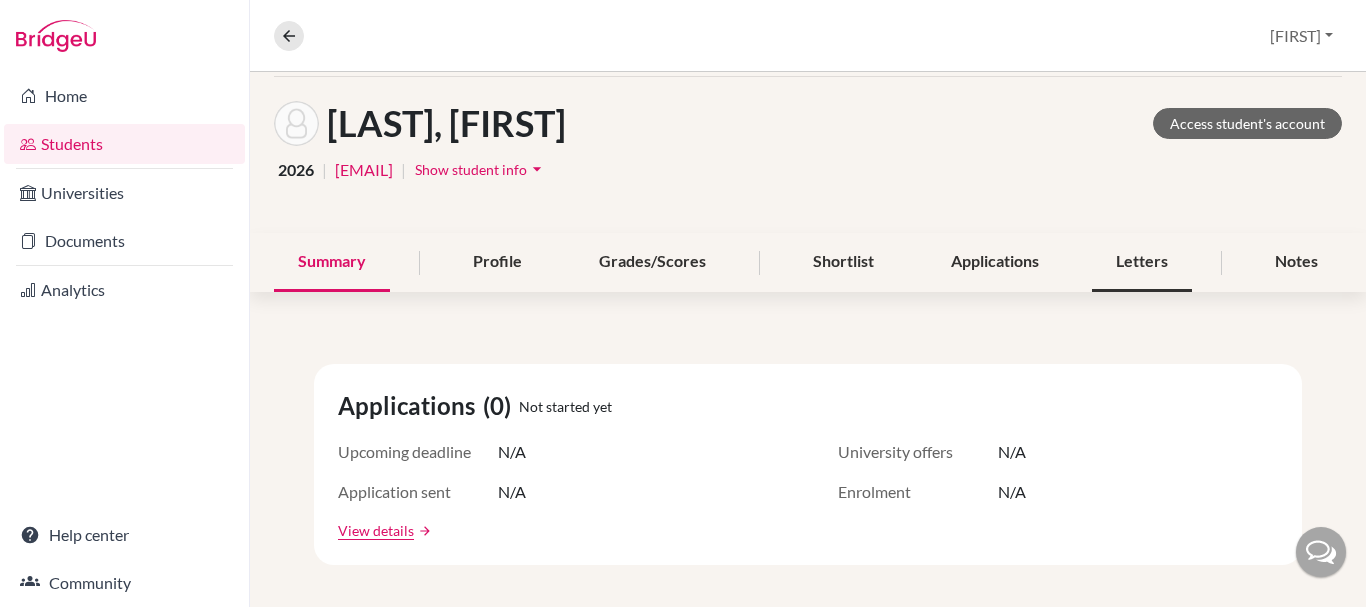 click on "Letters" at bounding box center (1142, 262) 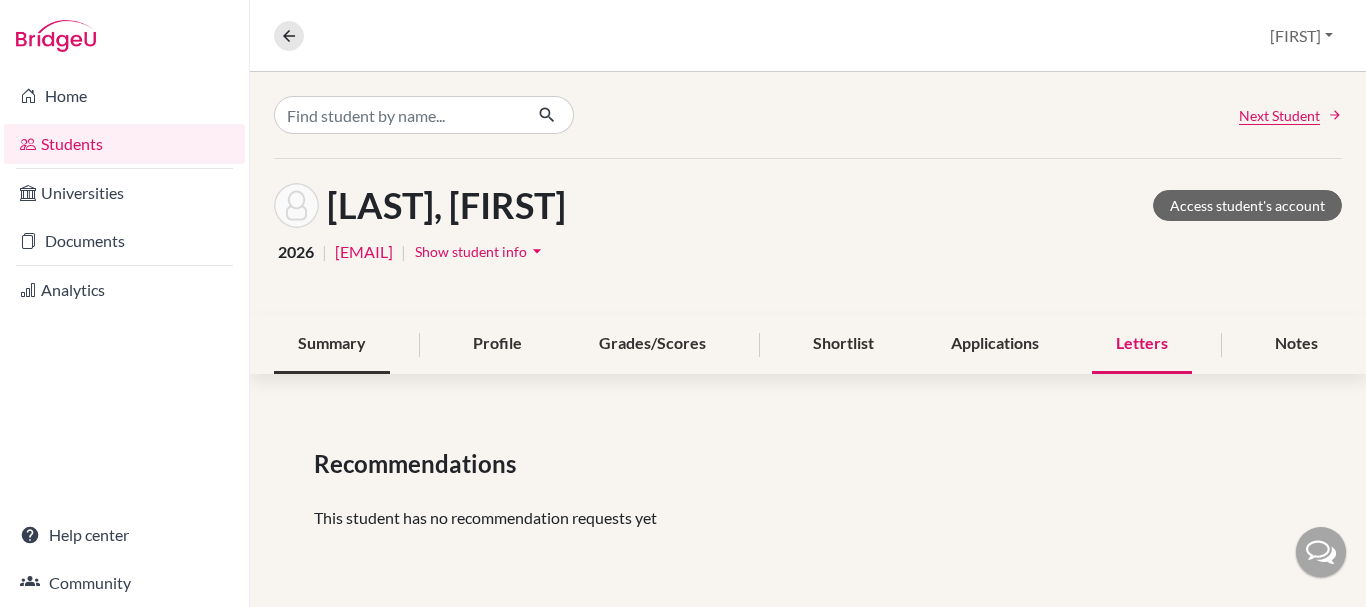 click on "Summary" at bounding box center [332, 344] 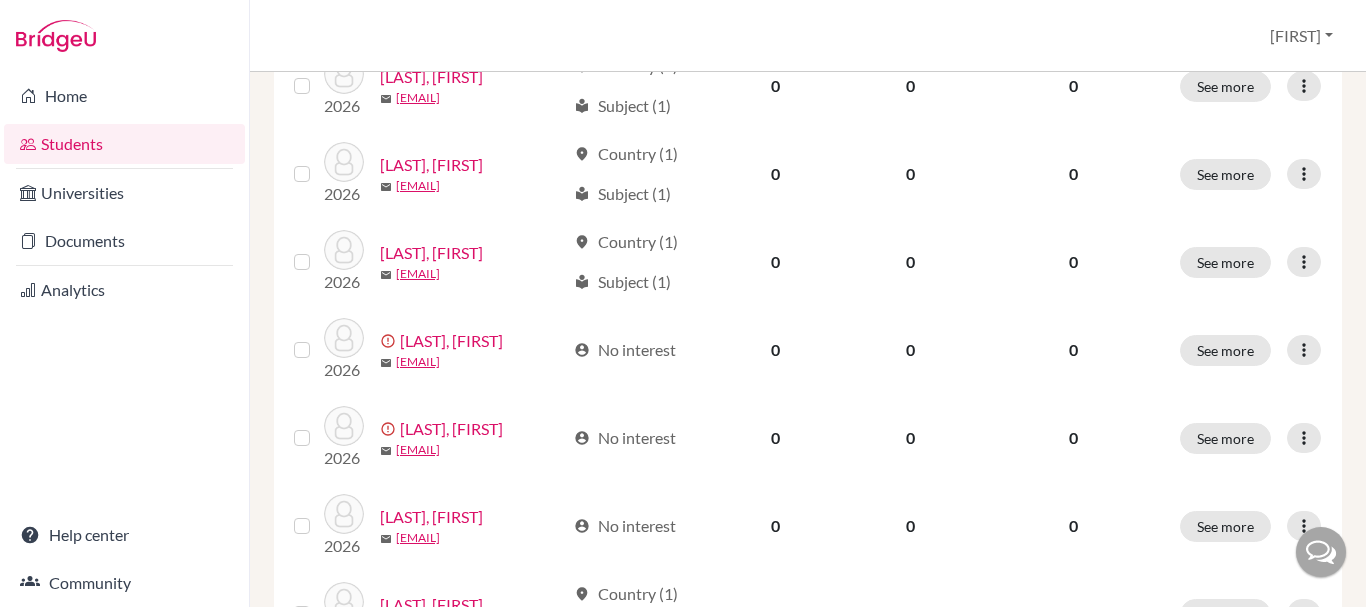 scroll, scrollTop: 385, scrollLeft: 0, axis: vertical 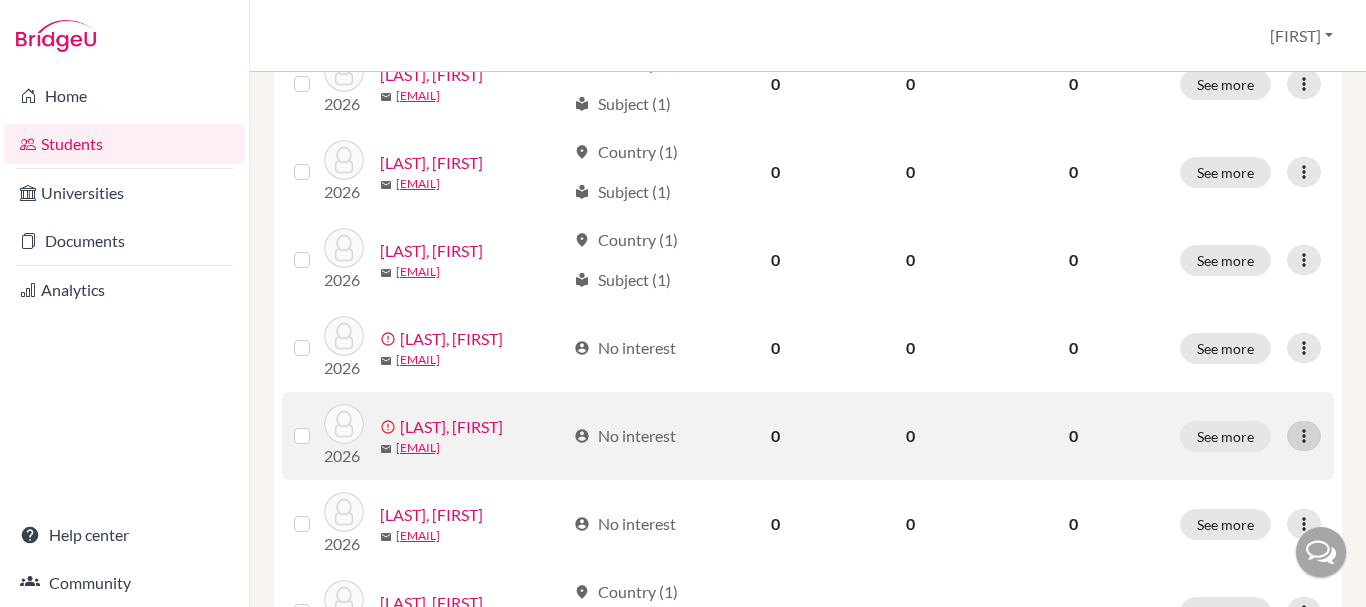 click at bounding box center [1304, 436] 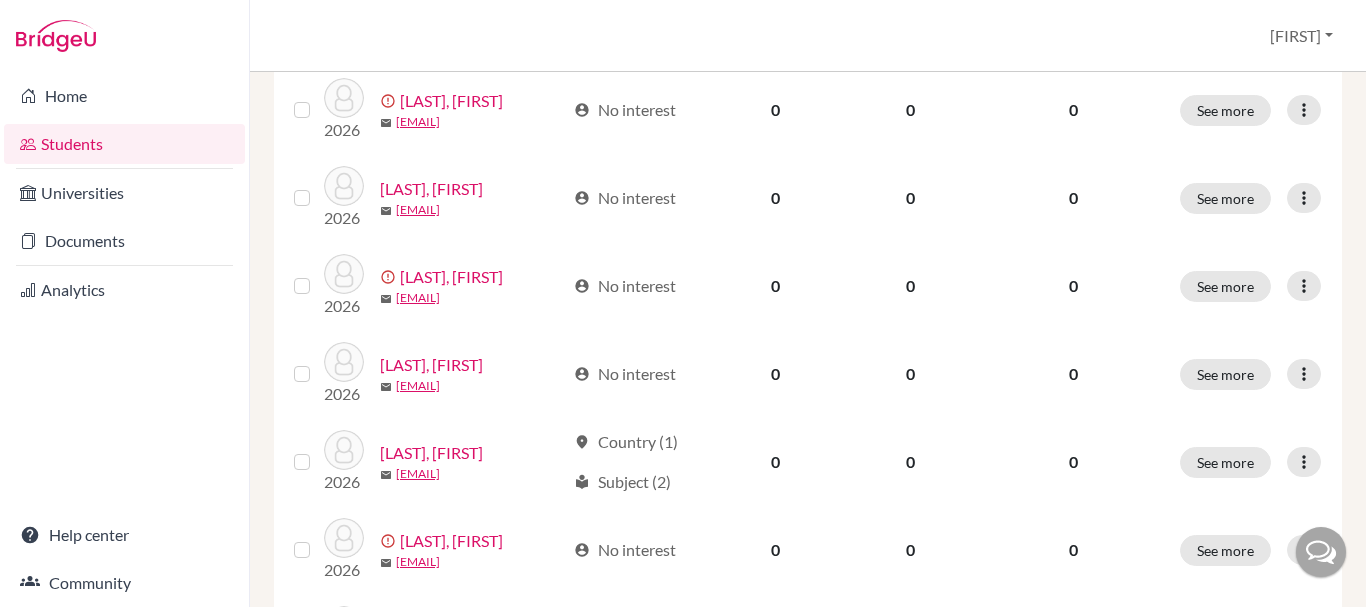 scroll, scrollTop: 1712, scrollLeft: 0, axis: vertical 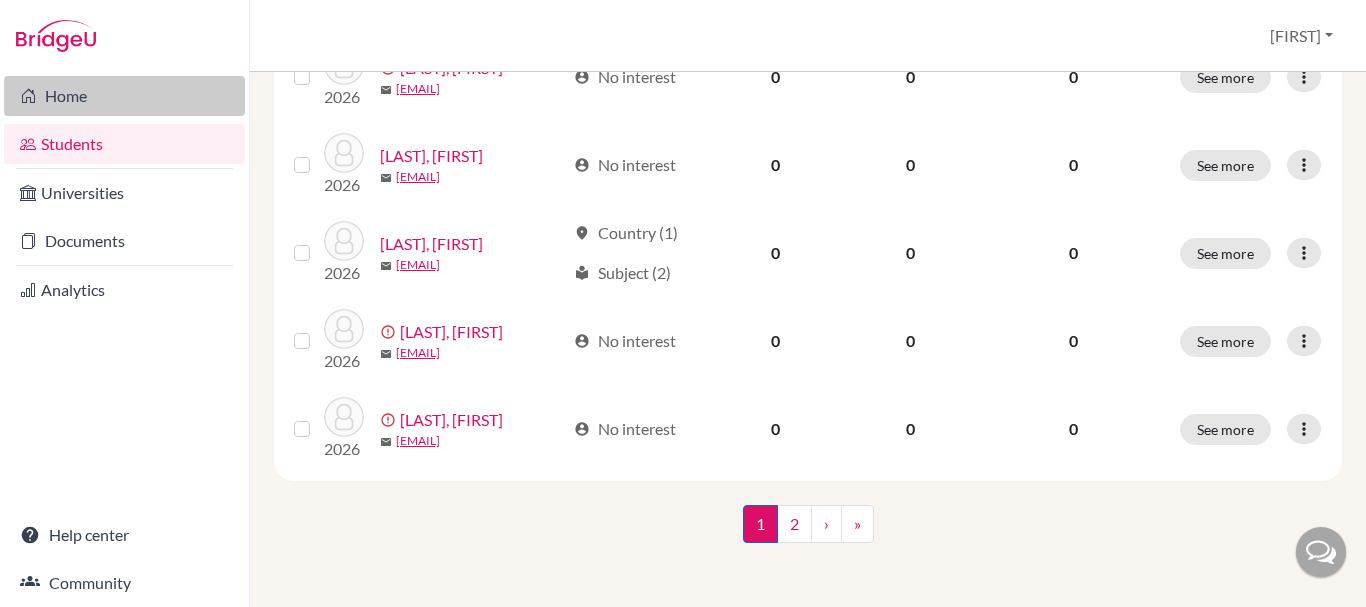 click on "Home" at bounding box center (124, 96) 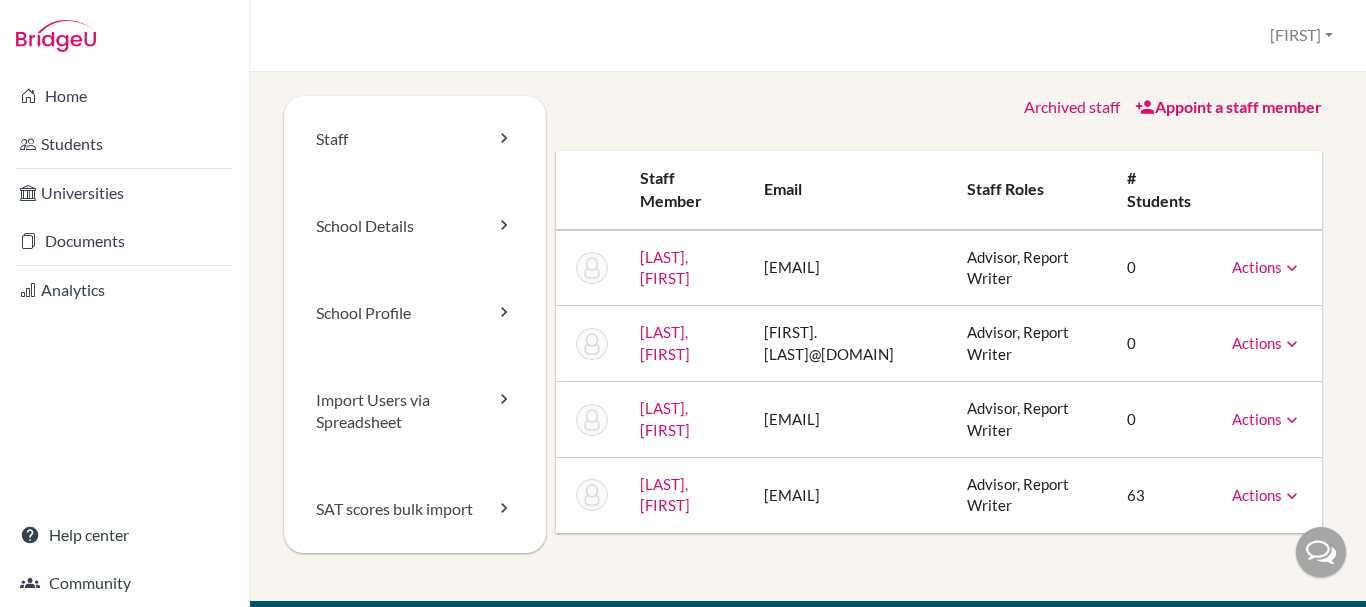 scroll, scrollTop: 0, scrollLeft: 0, axis: both 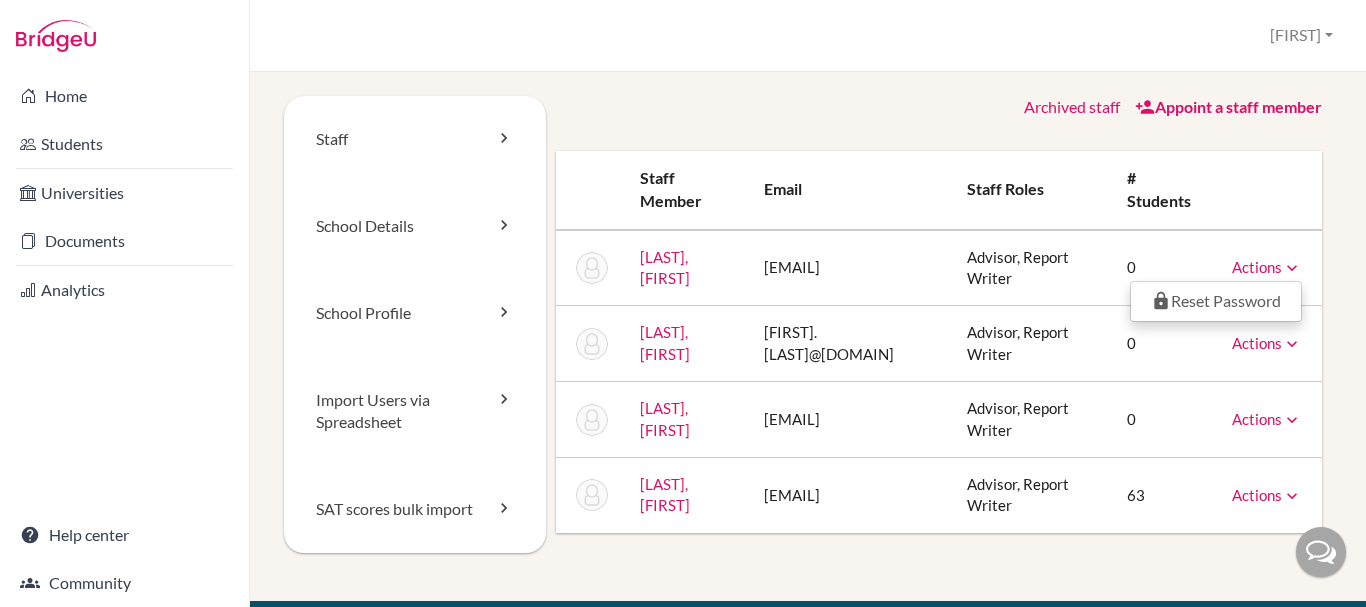 click on "Archived staff
Appoint a staff member" at bounding box center (939, 107) 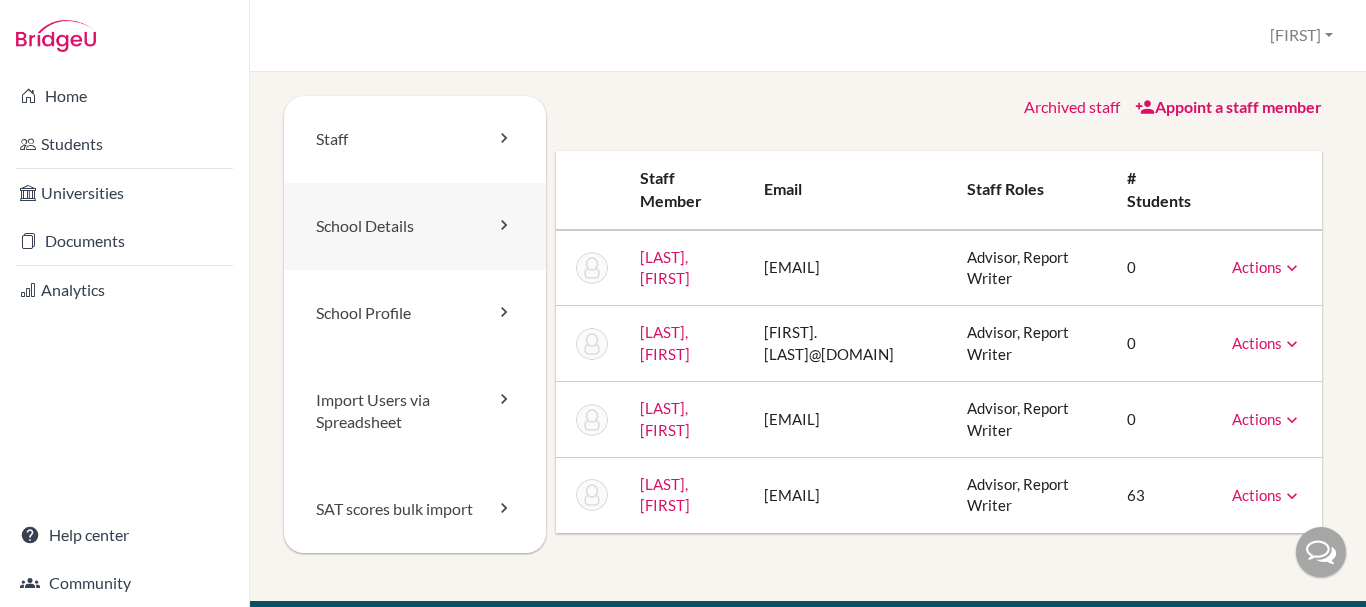 click on "School Details" at bounding box center (415, 226) 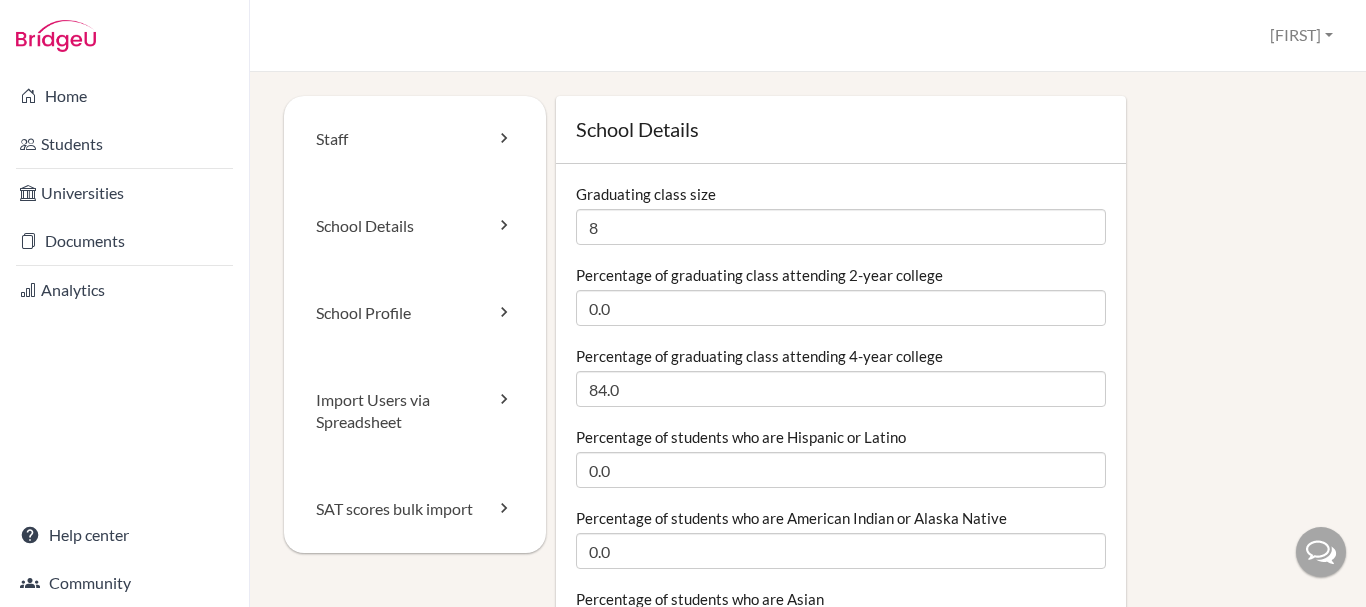 scroll, scrollTop: 0, scrollLeft: 0, axis: both 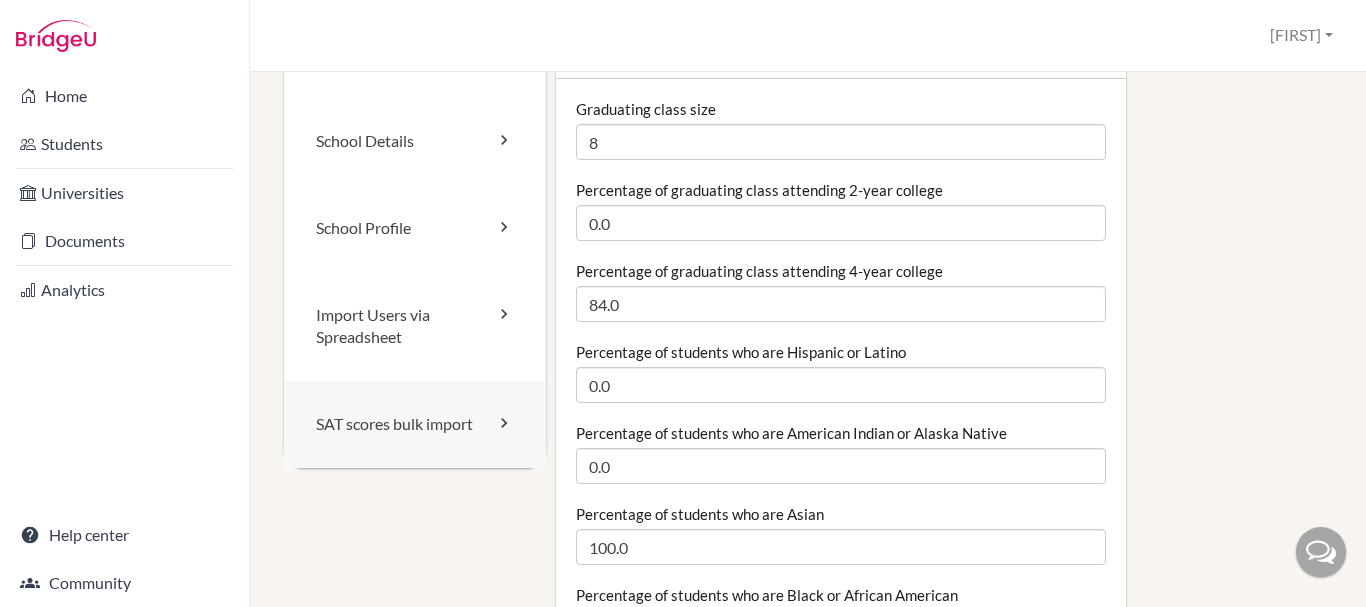 click on "SAT scores bulk import" at bounding box center [415, 424] 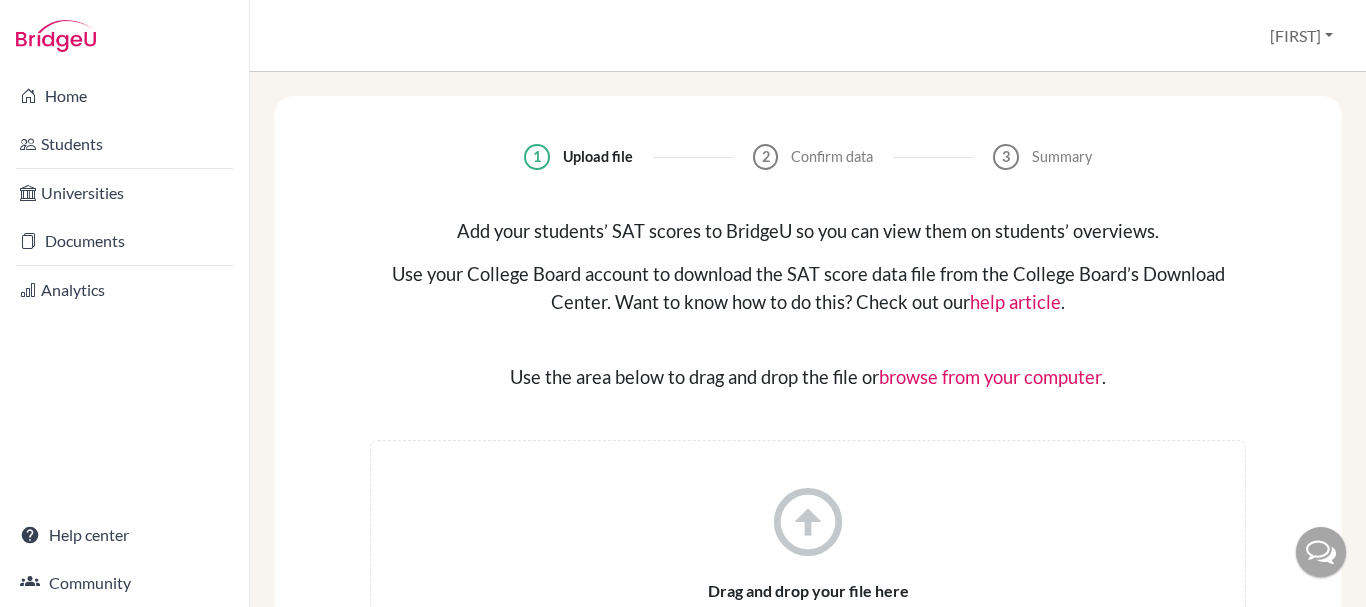 scroll, scrollTop: 0, scrollLeft: 0, axis: both 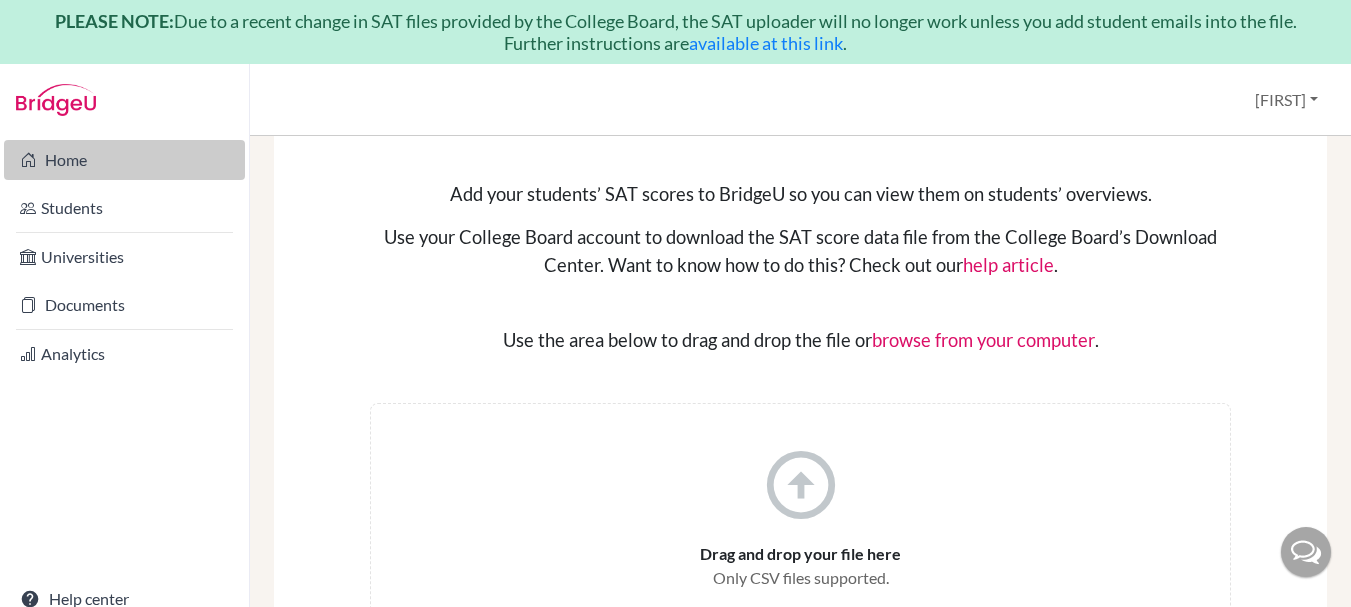 click on "Home" at bounding box center [124, 160] 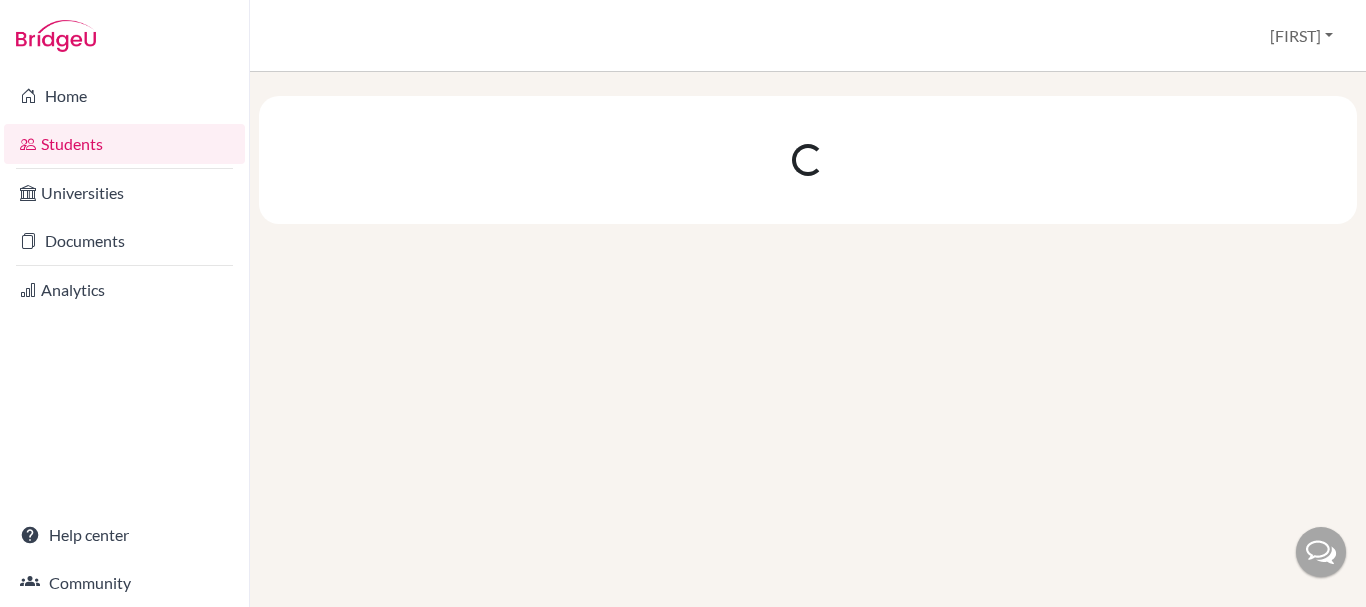 scroll, scrollTop: 0, scrollLeft: 0, axis: both 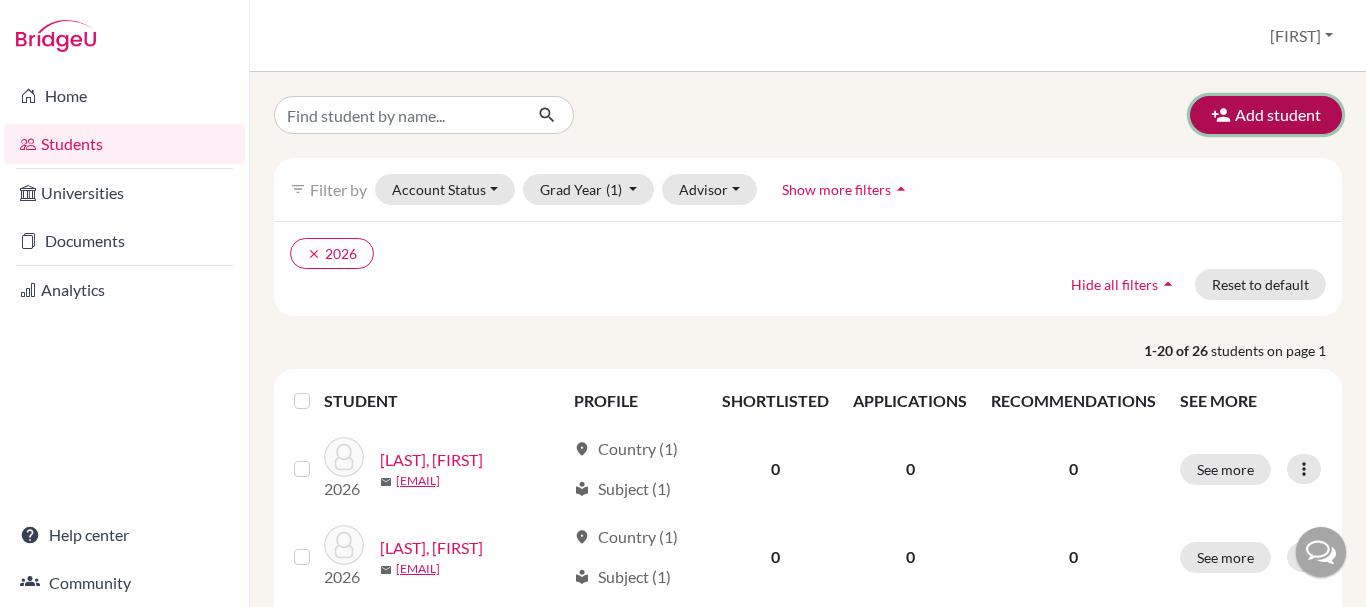 click on "Add student" at bounding box center (1266, 115) 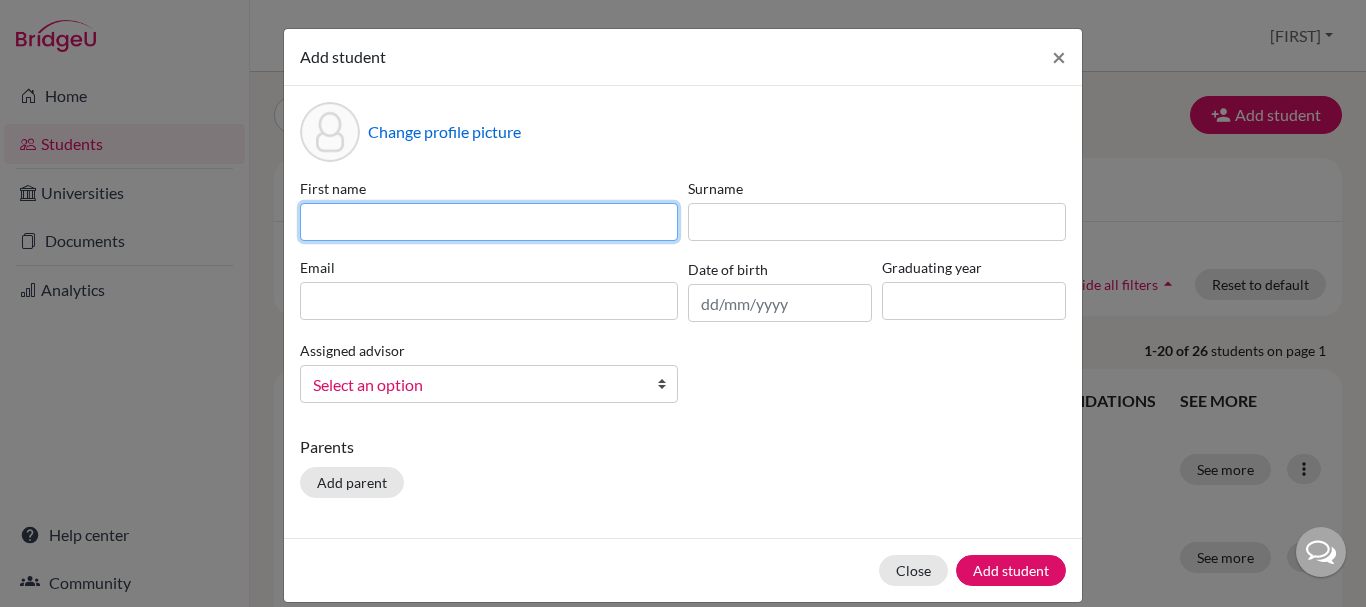 click at bounding box center [489, 222] 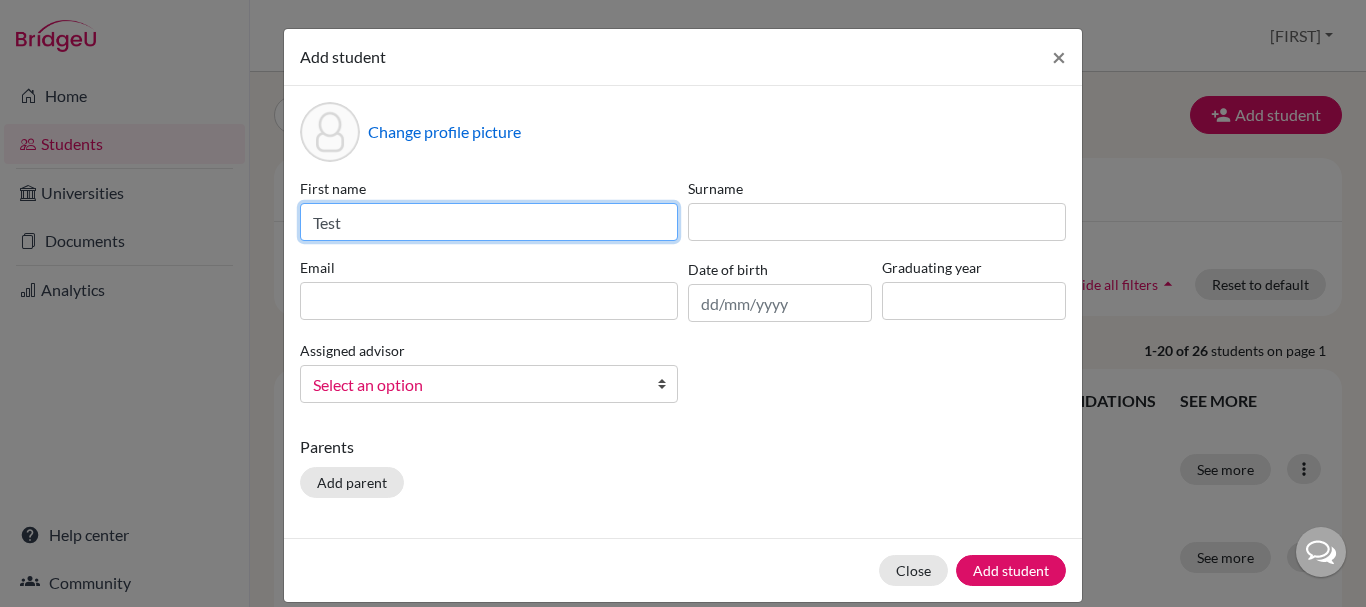 type on "Test" 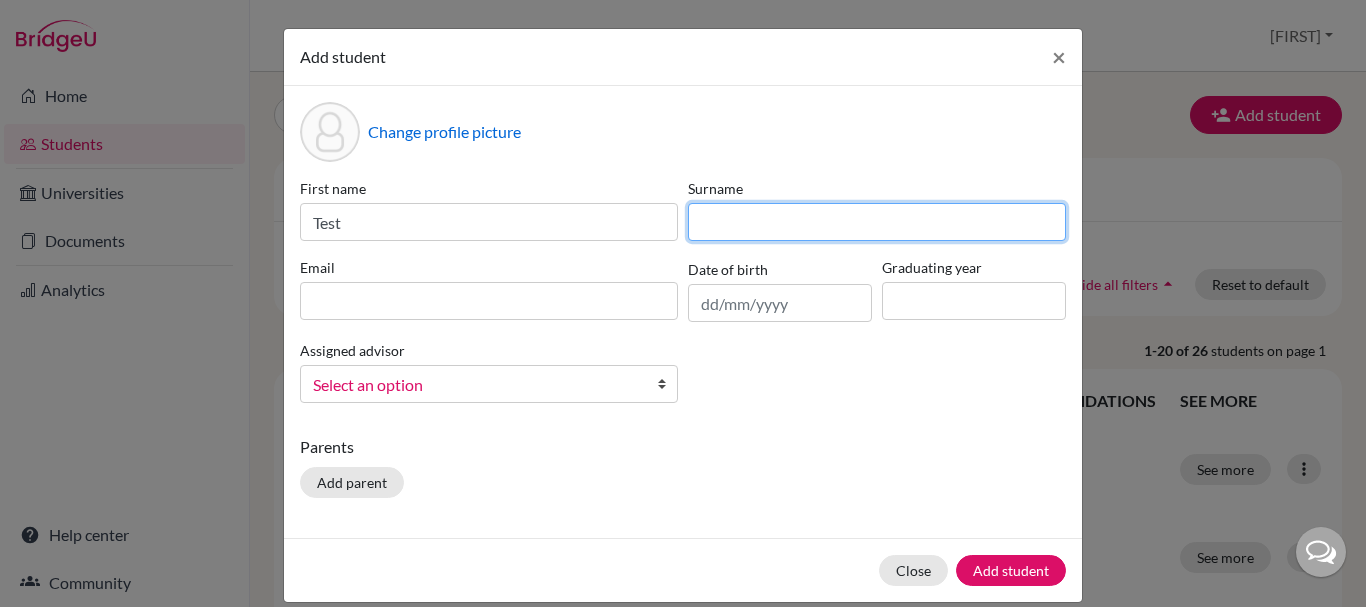 click at bounding box center [877, 222] 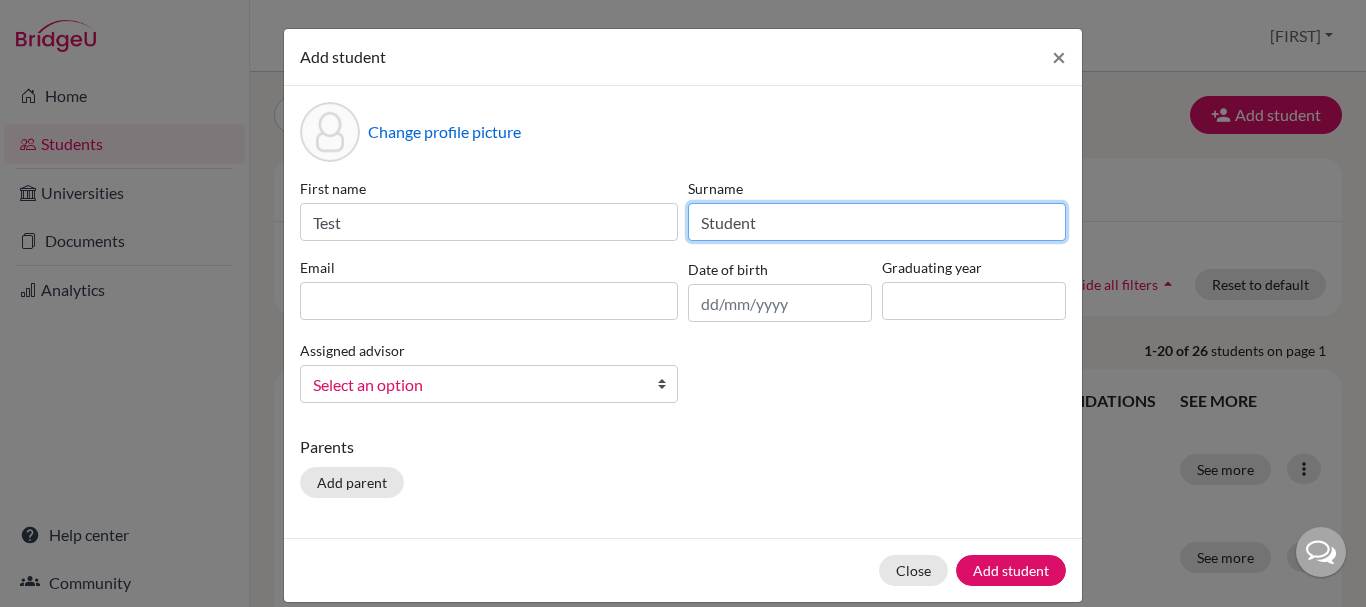type on "Student" 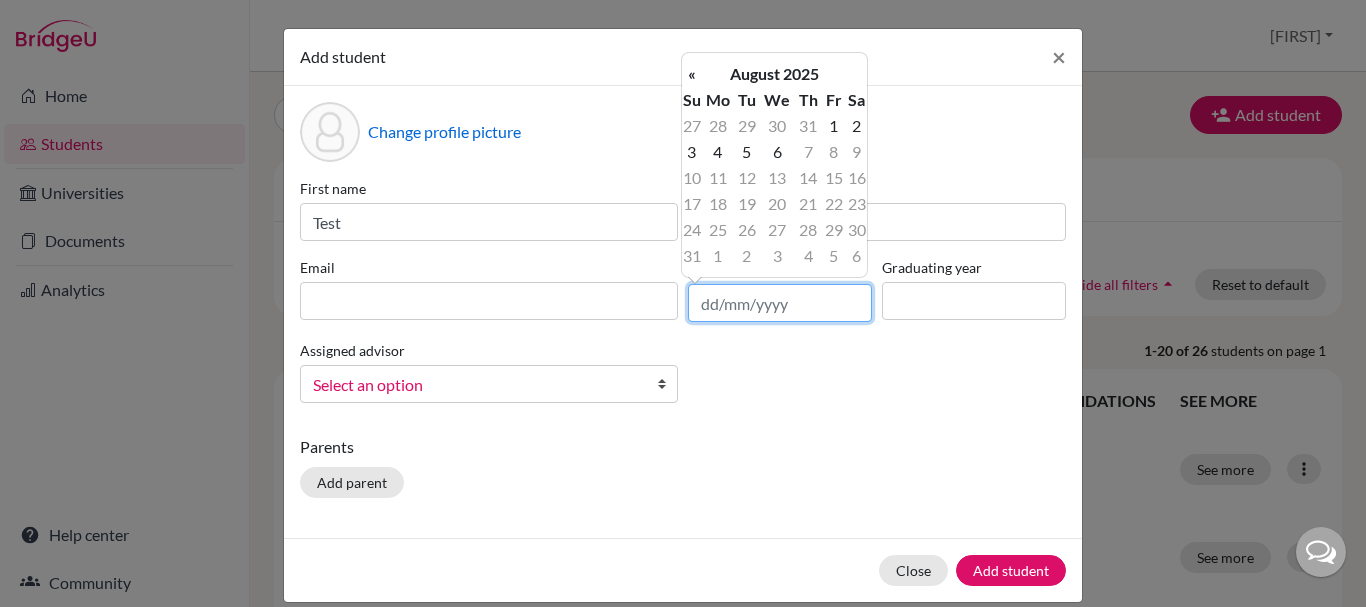 click at bounding box center [780, 303] 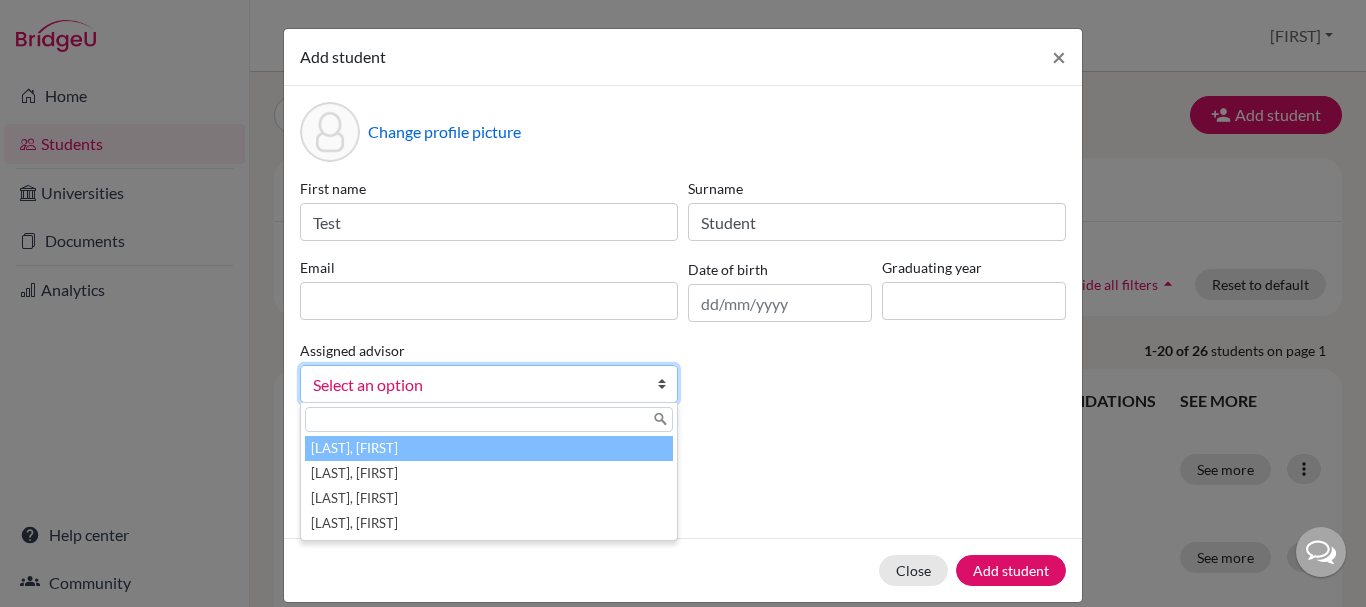 click on "Select an option" at bounding box center (476, 385) 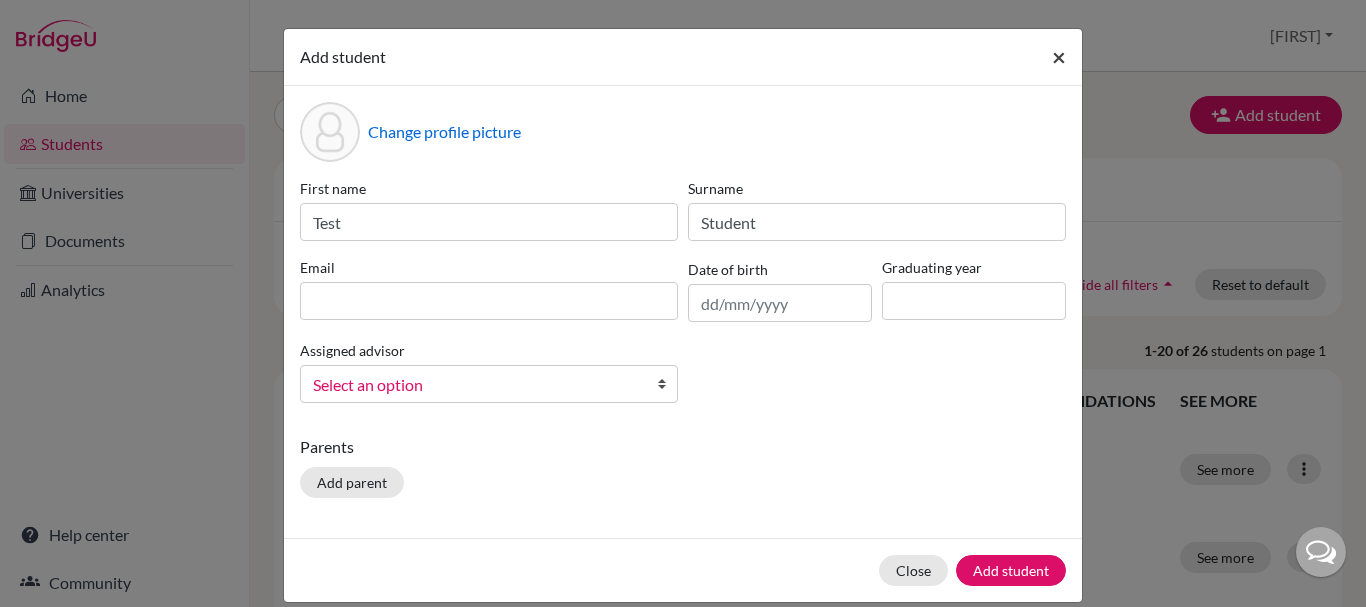 click on "×" at bounding box center (1059, 56) 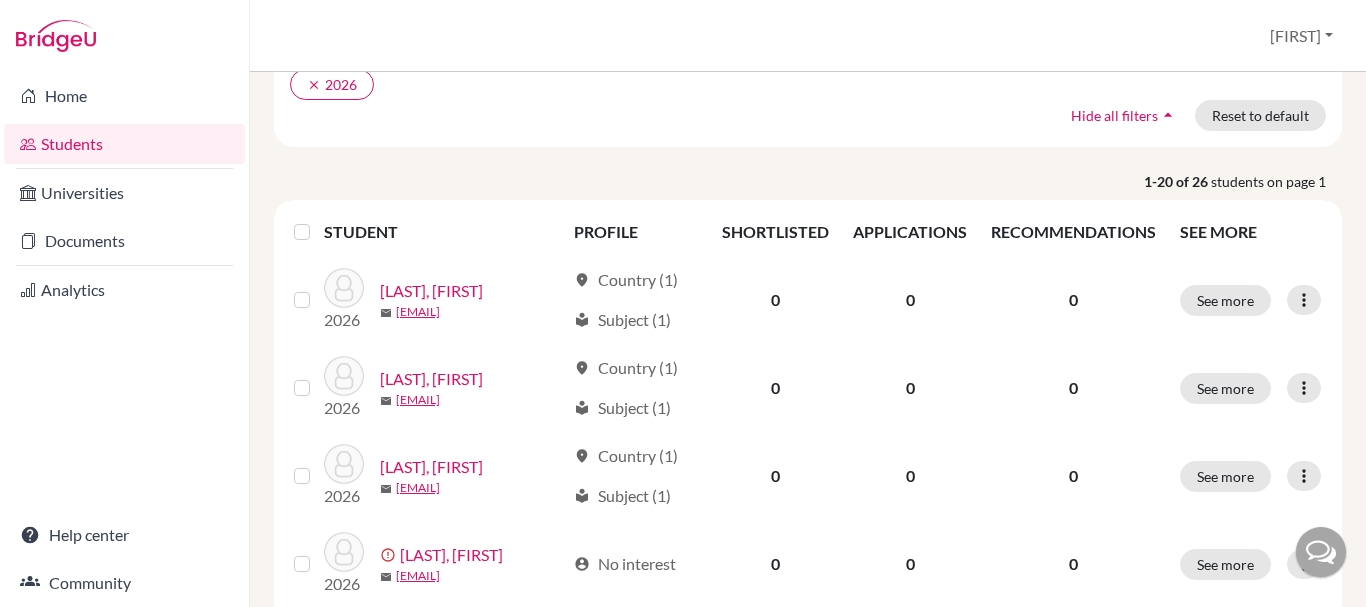 scroll, scrollTop: 170, scrollLeft: 0, axis: vertical 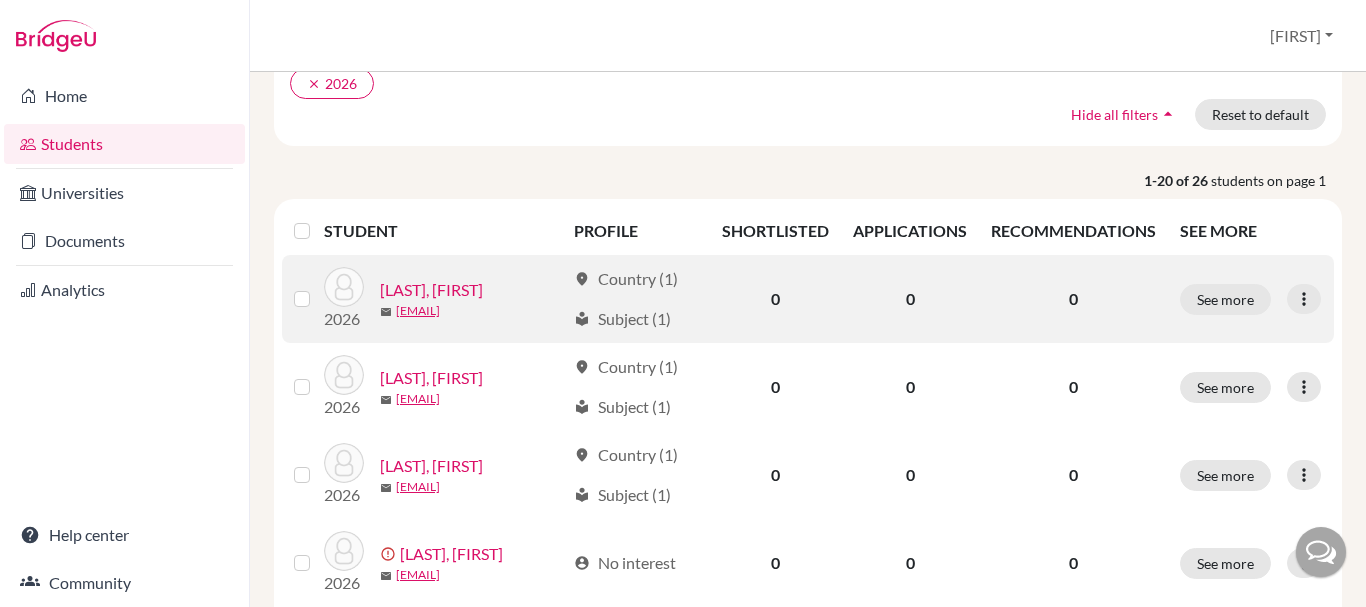 click on "See more Edit student Send Message Reset Password" at bounding box center [1251, 299] 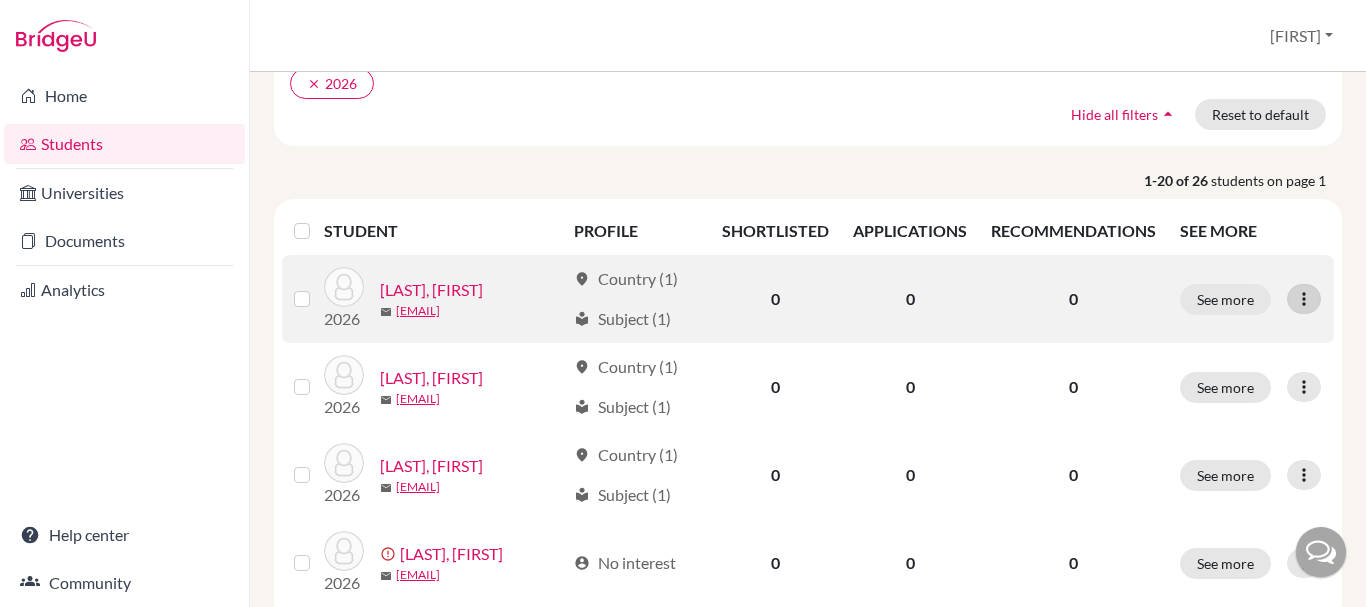 click at bounding box center [1304, 299] 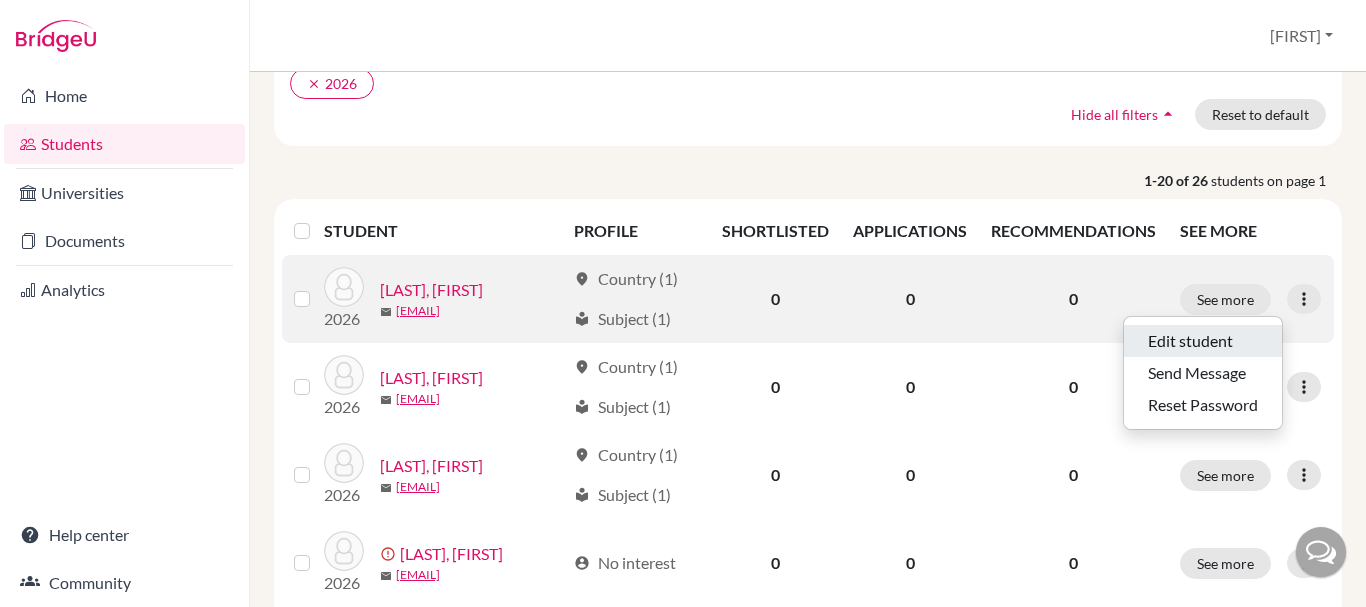 click on "Edit student" at bounding box center [1203, 341] 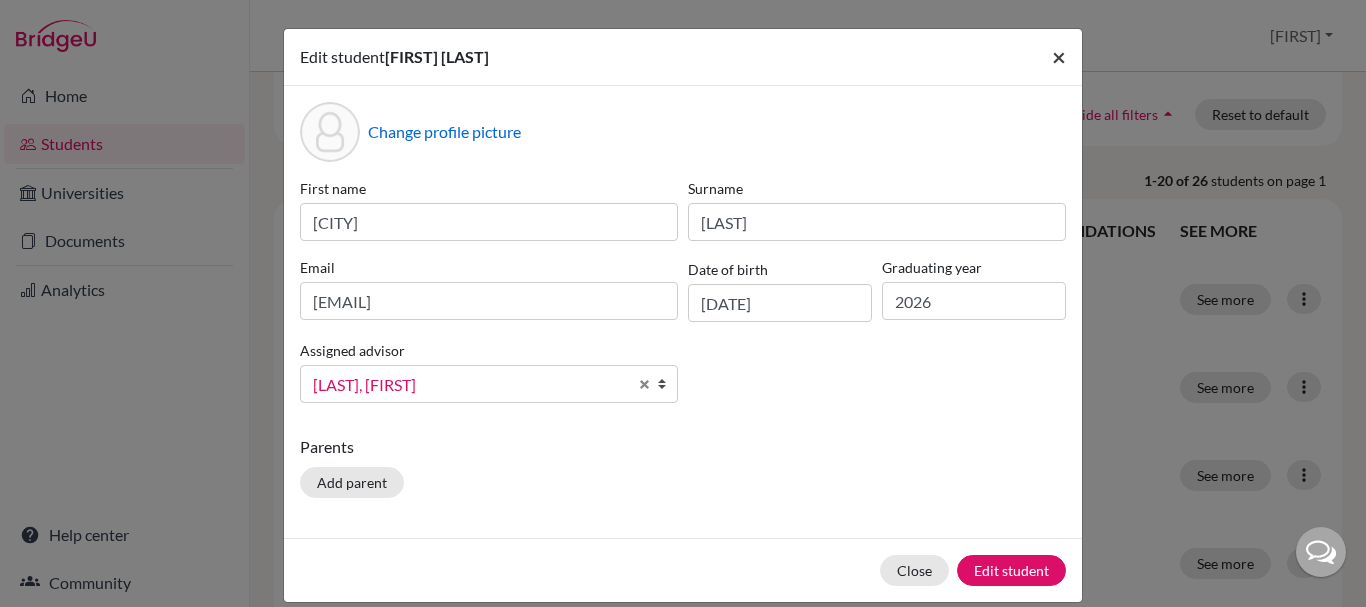click on "×" at bounding box center [1059, 56] 